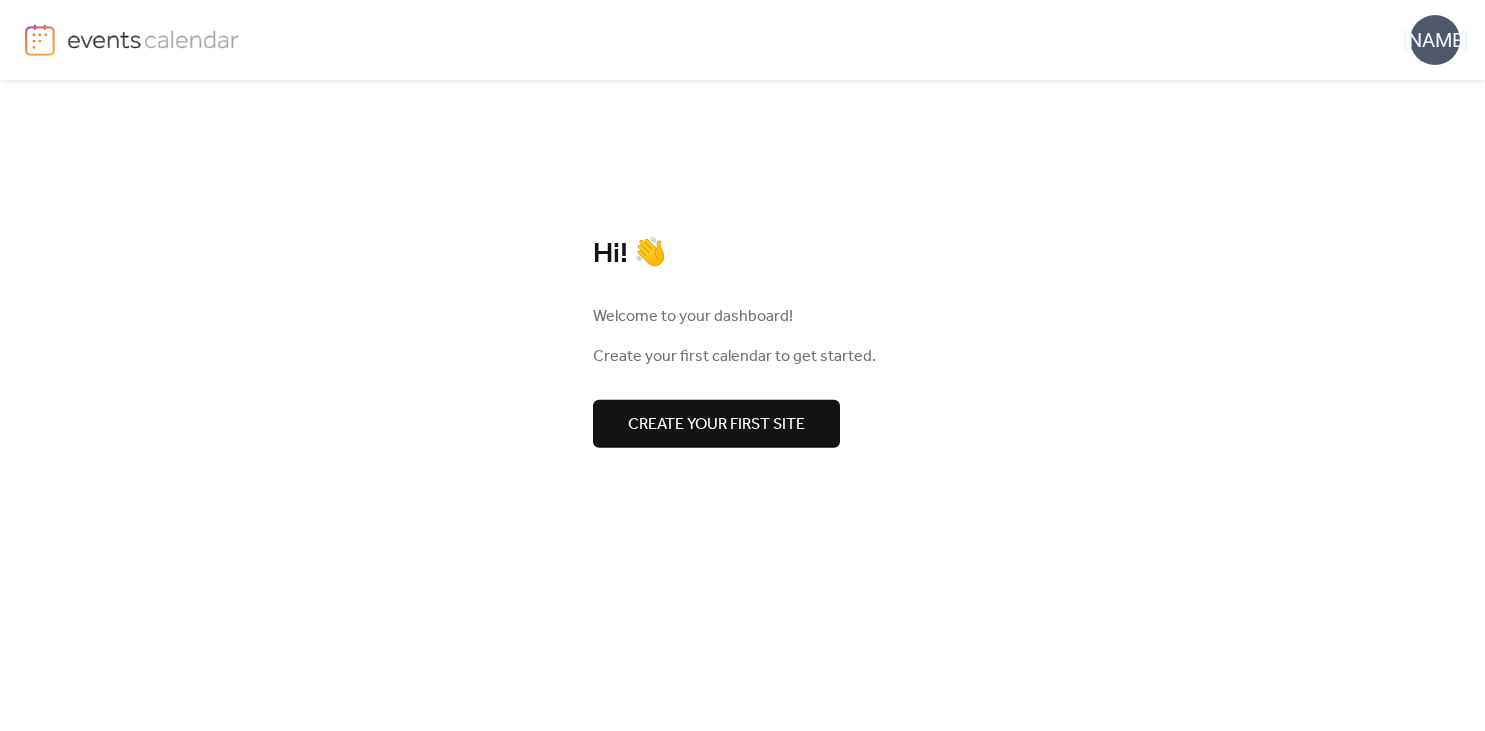 scroll, scrollTop: 0, scrollLeft: 0, axis: both 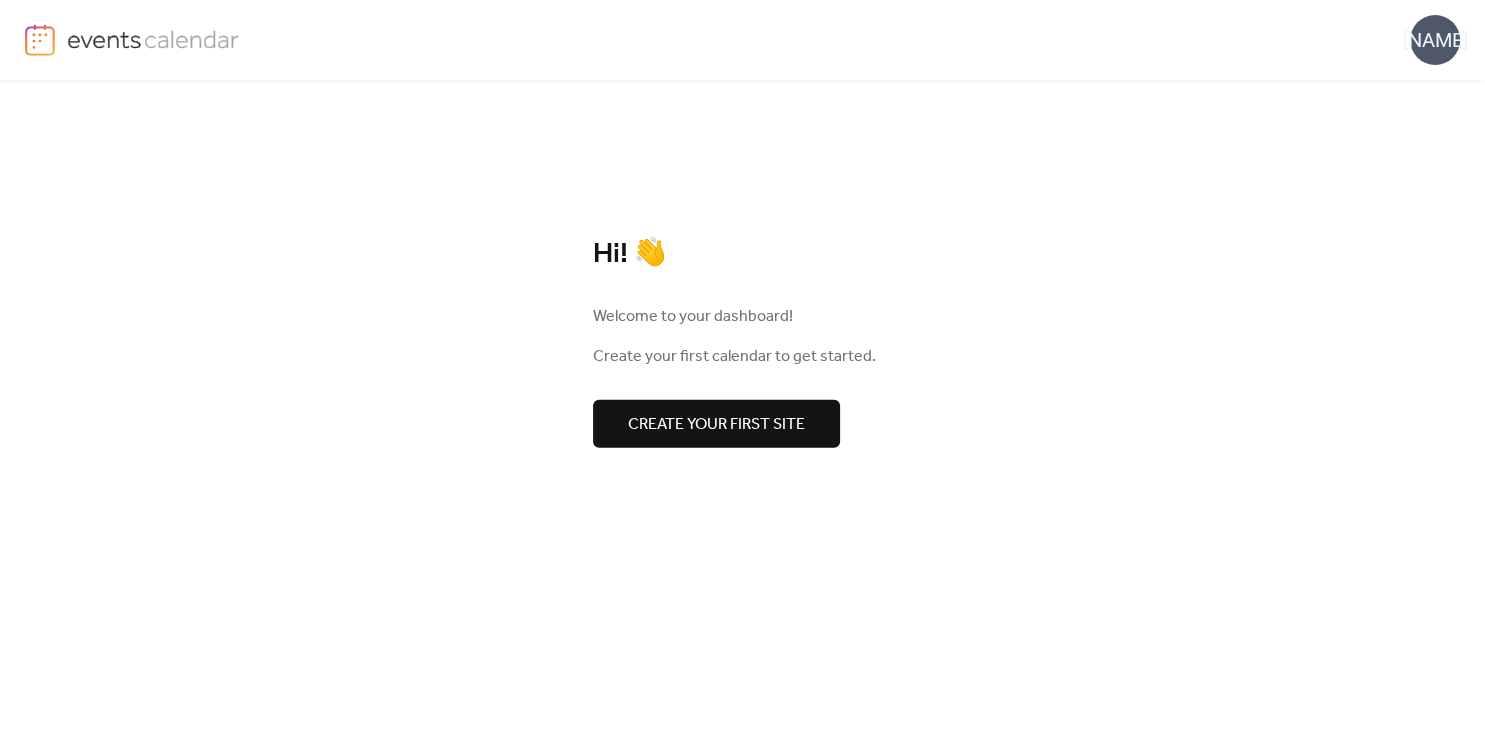click on "Create your first site" at bounding box center [716, 425] 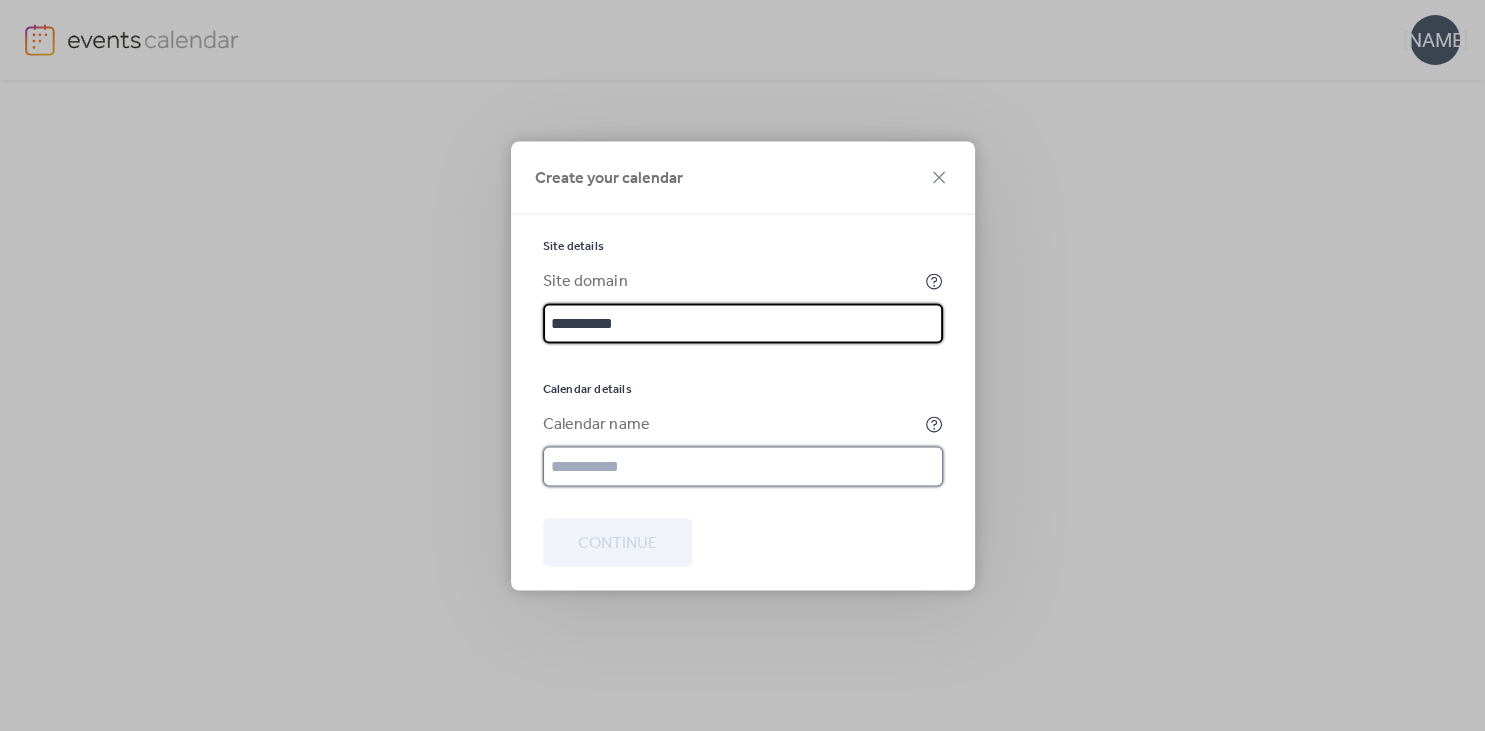 click at bounding box center (743, 466) 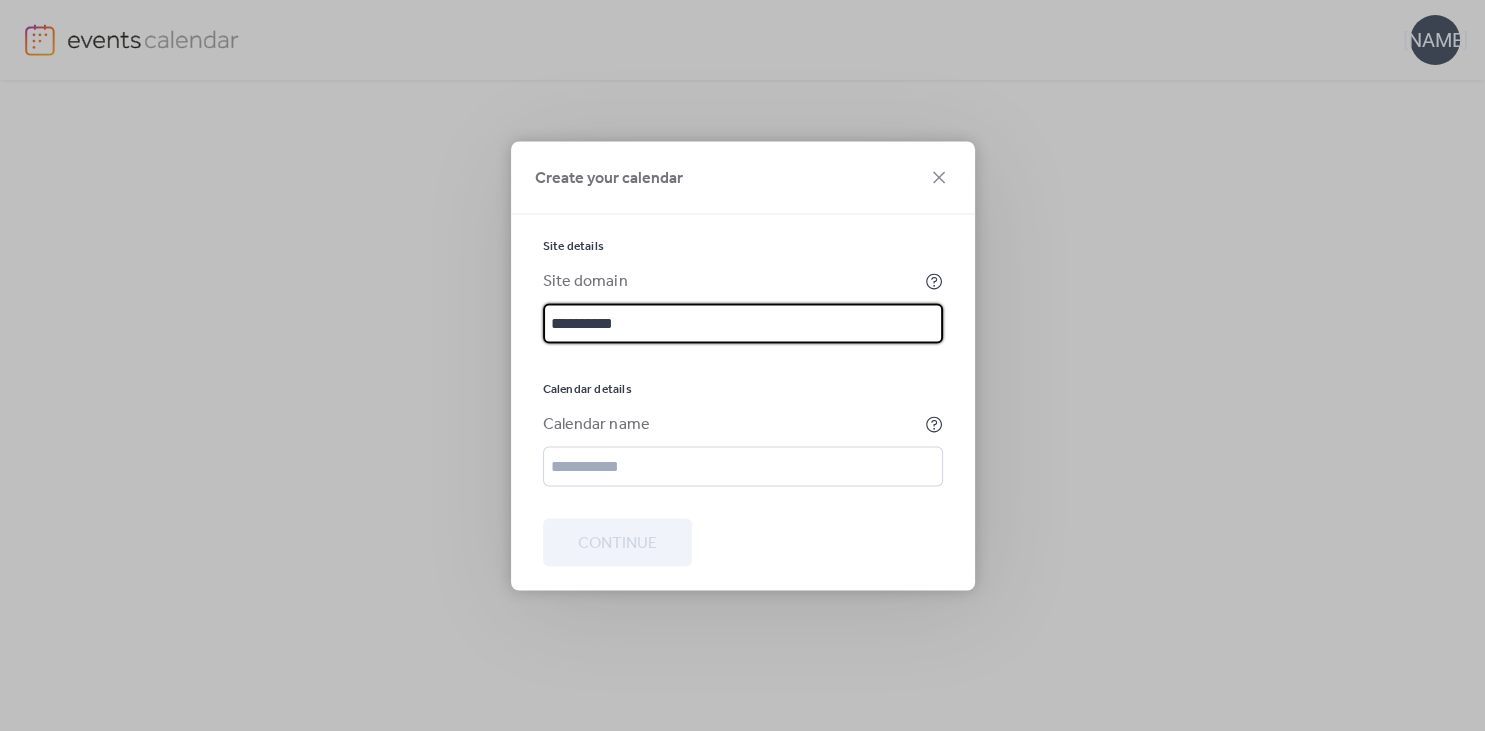 click on "**********" at bounding box center [743, 323] 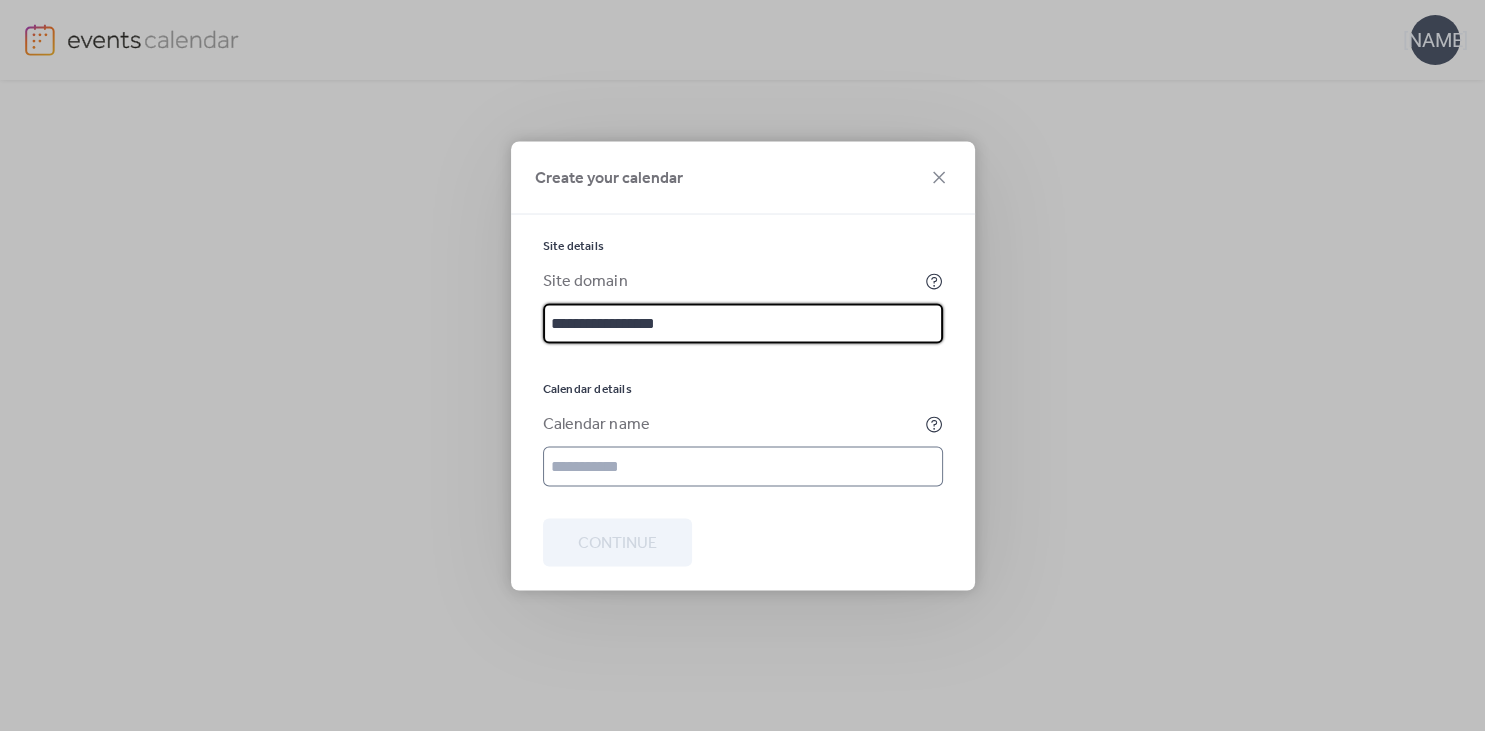 type on "**********" 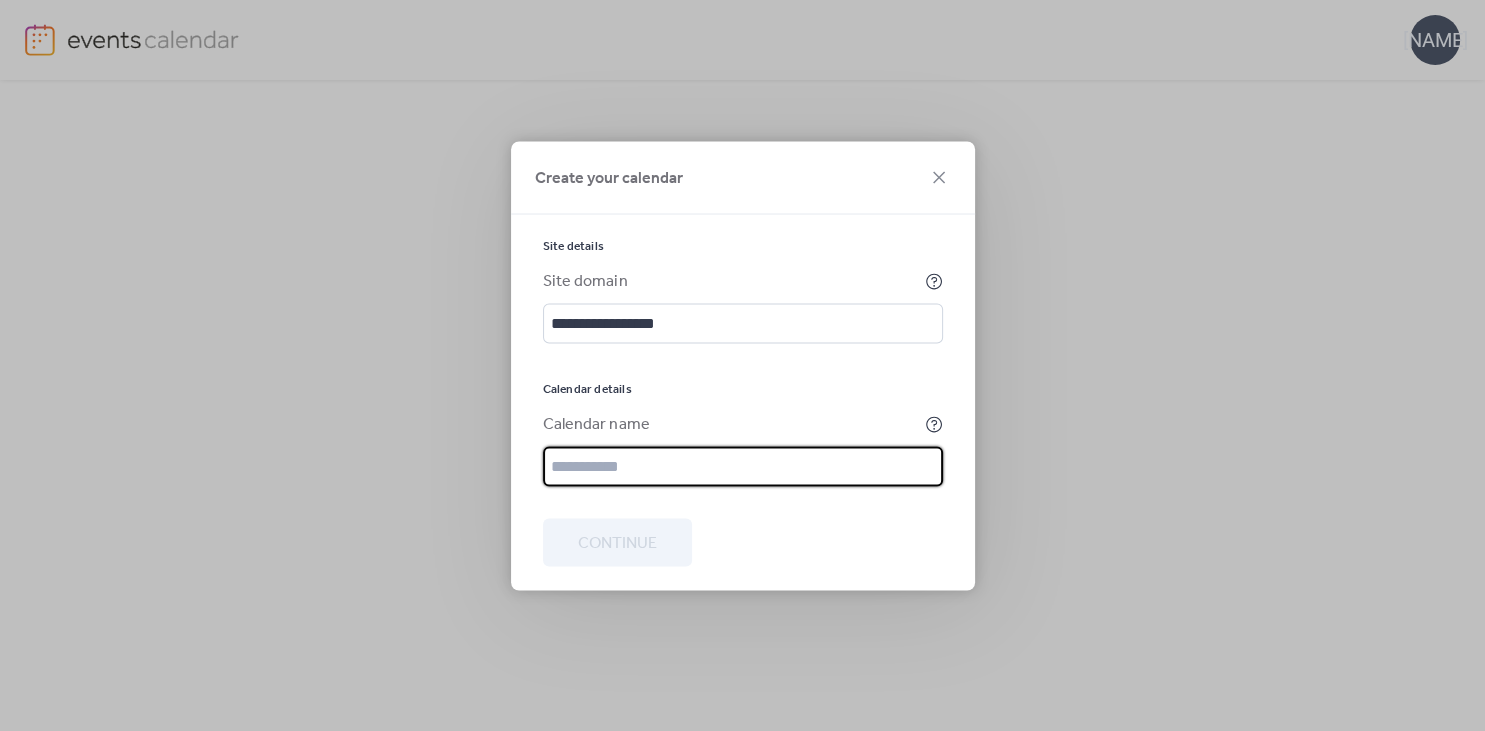 click at bounding box center [743, 466] 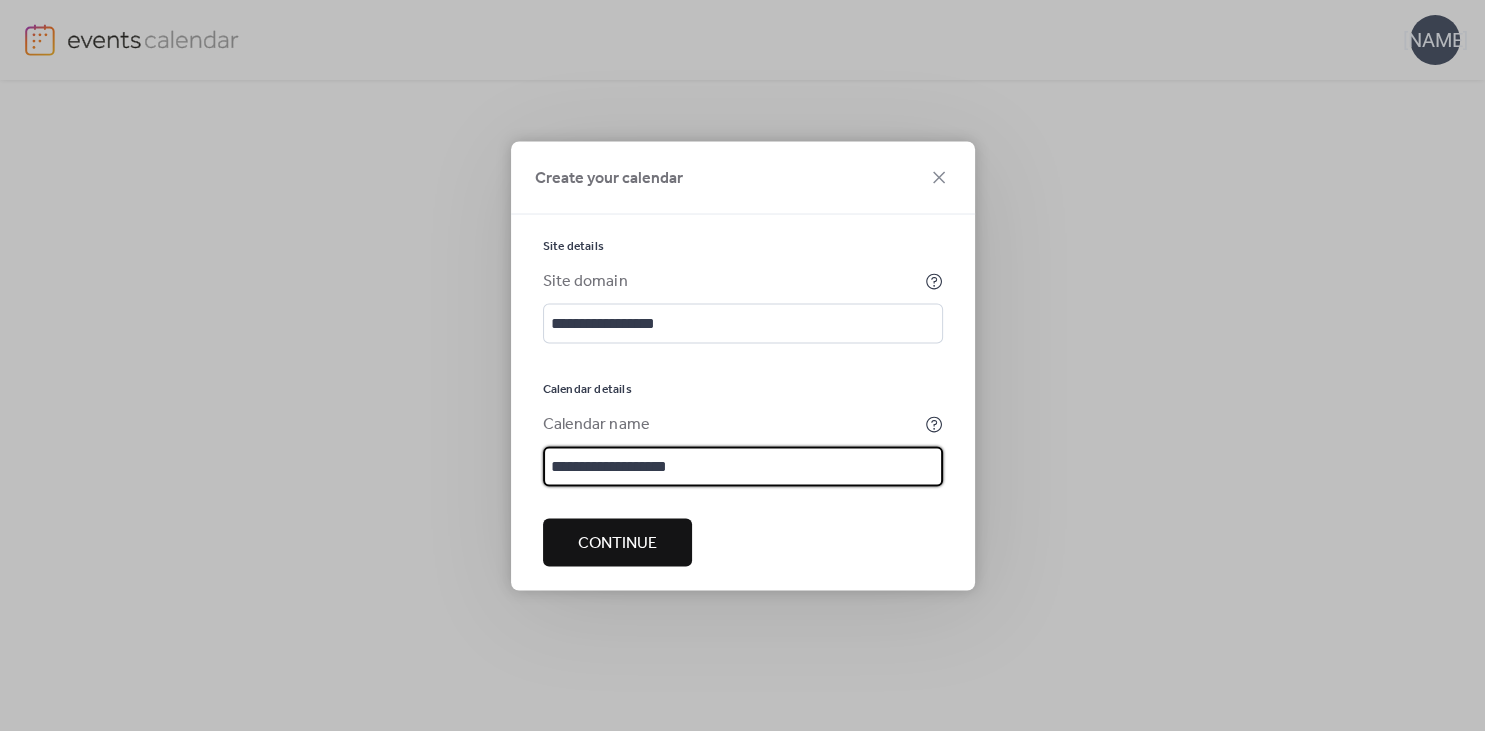 type on "**********" 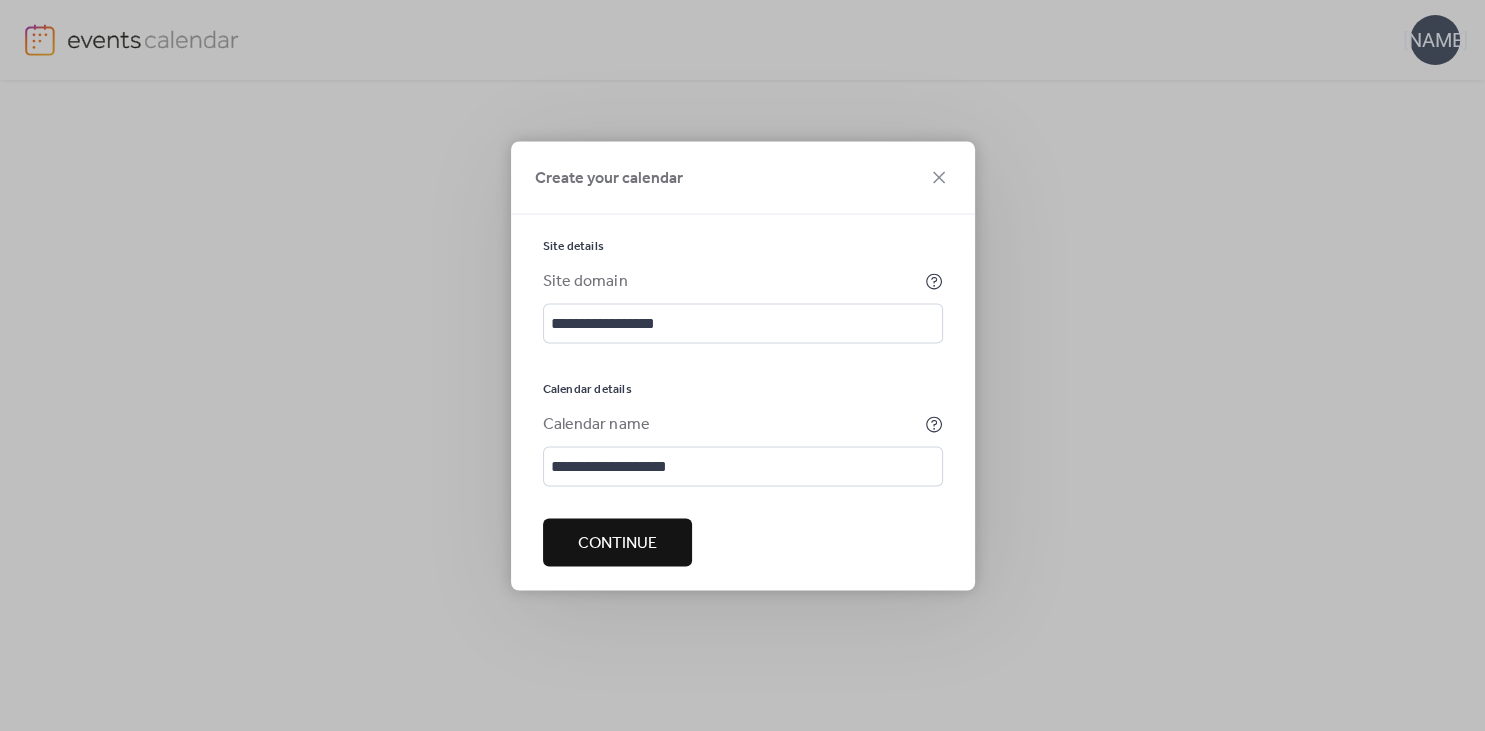 click on "Continue" at bounding box center [617, 542] 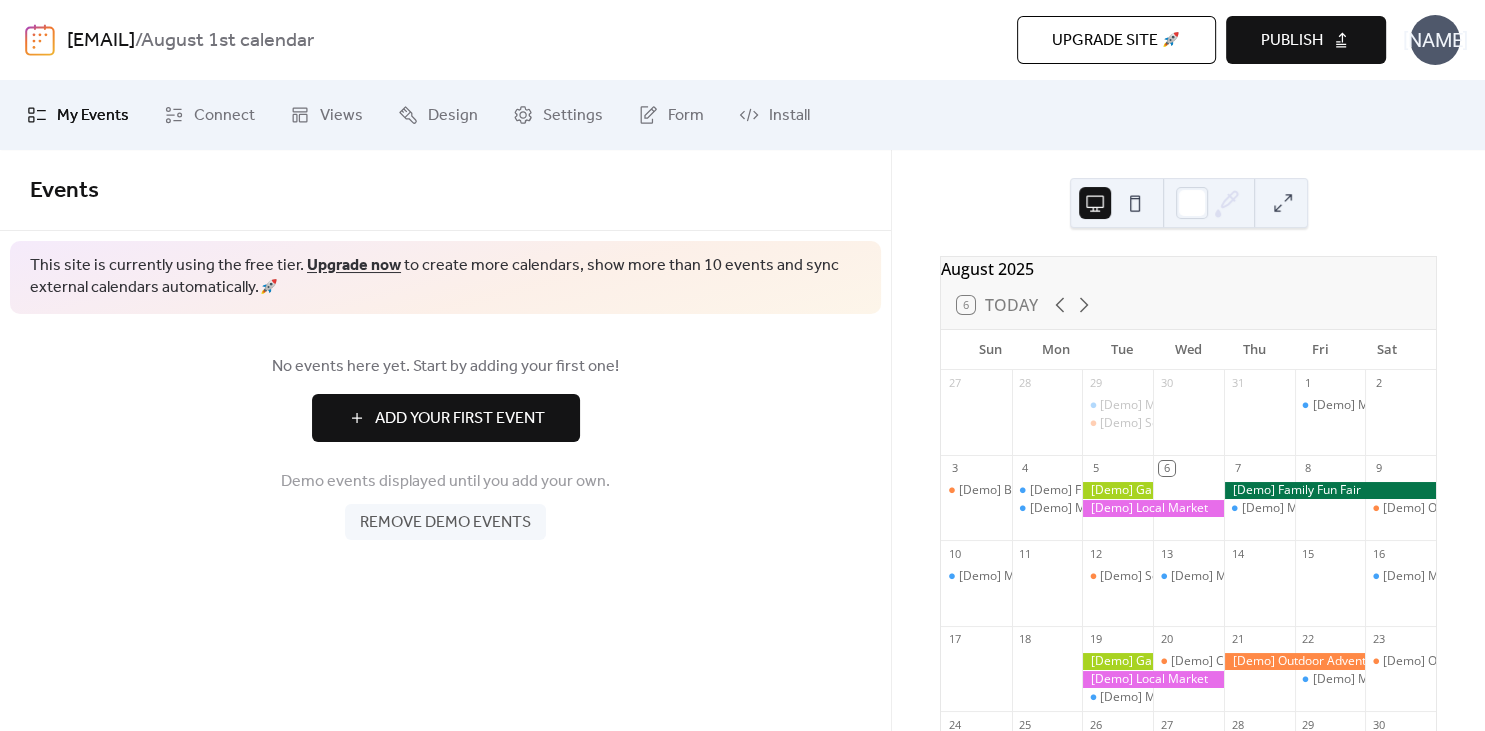 click on "Upgrade site 🚀 Preview Publish" at bounding box center [1028, 40] 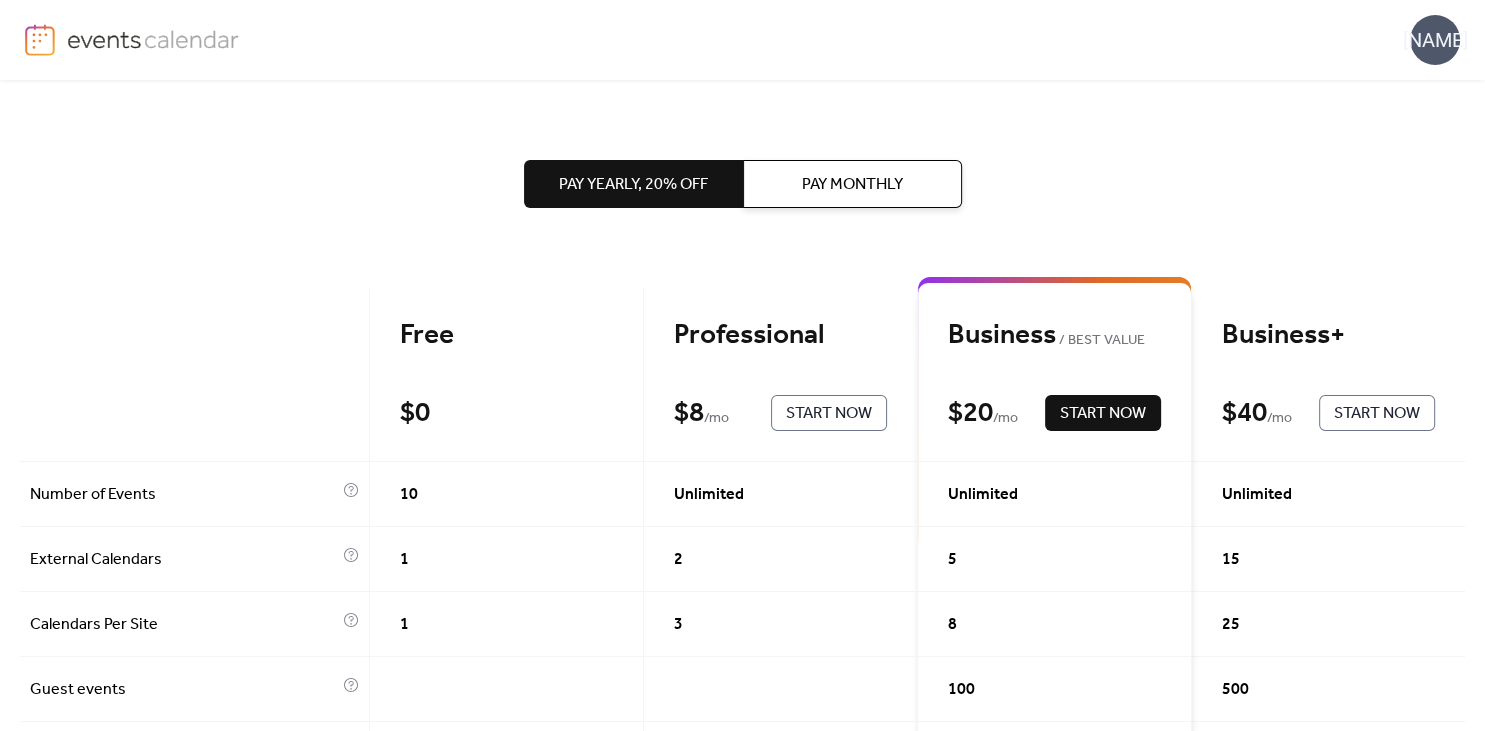 click on "Pay Monthly" at bounding box center (852, 185) 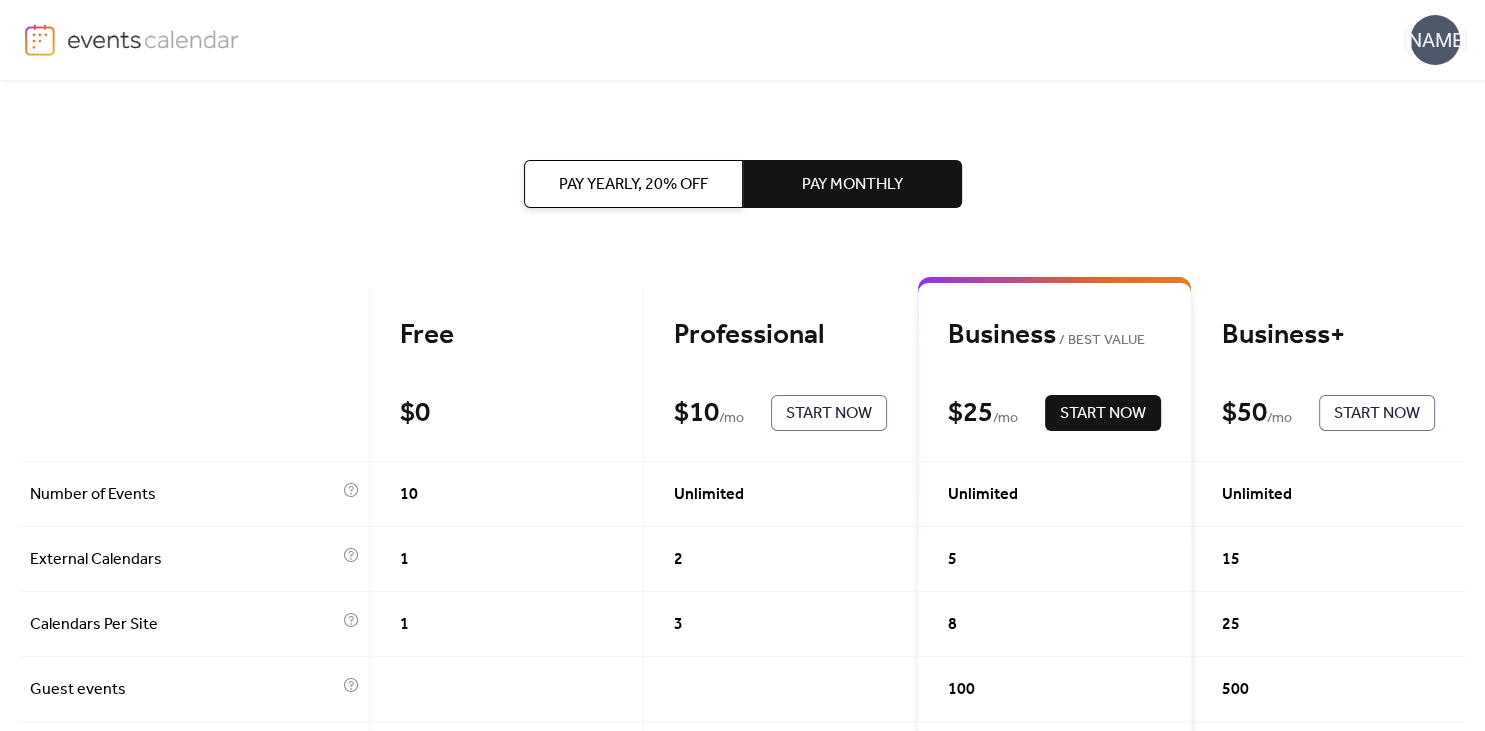 click on "Start Now" at bounding box center (1103, 414) 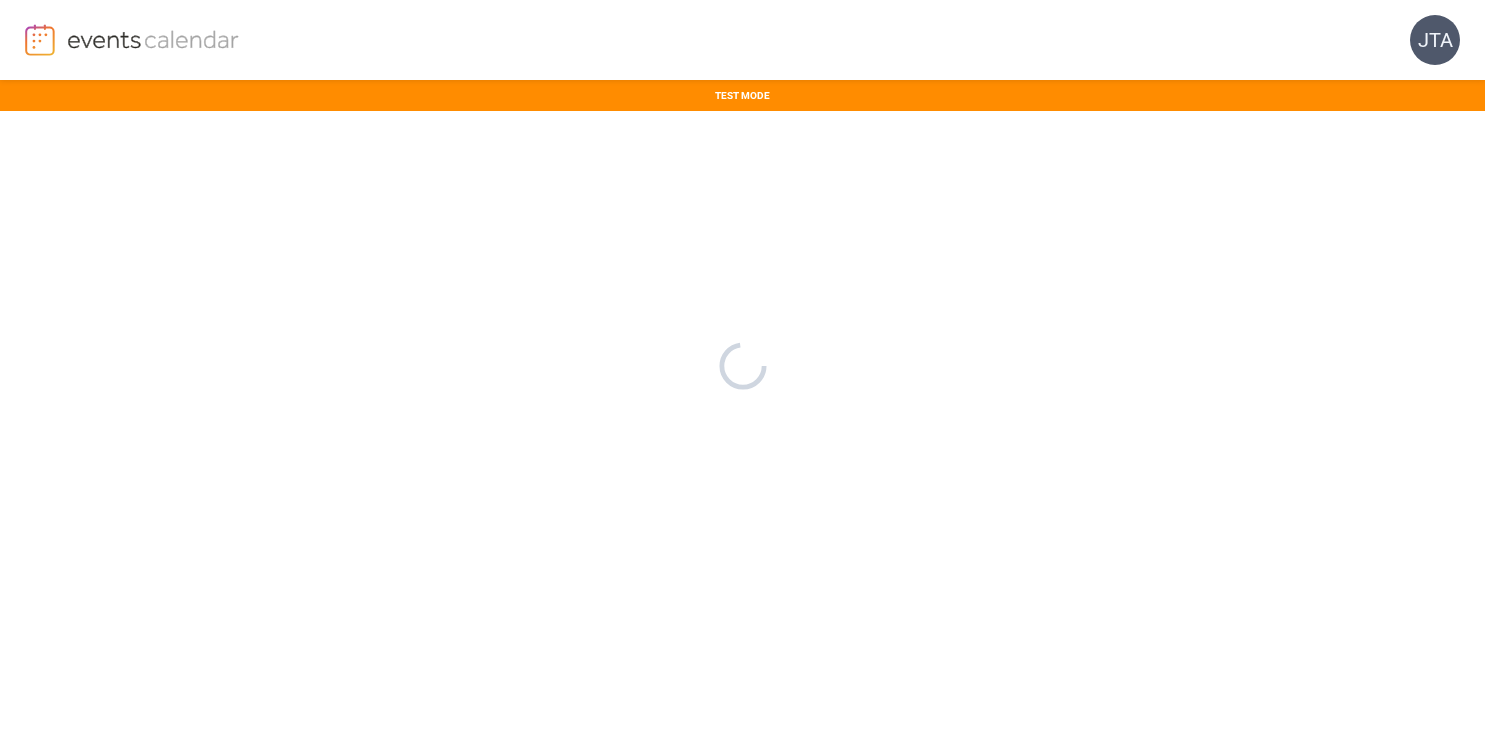 scroll, scrollTop: 0, scrollLeft: 0, axis: both 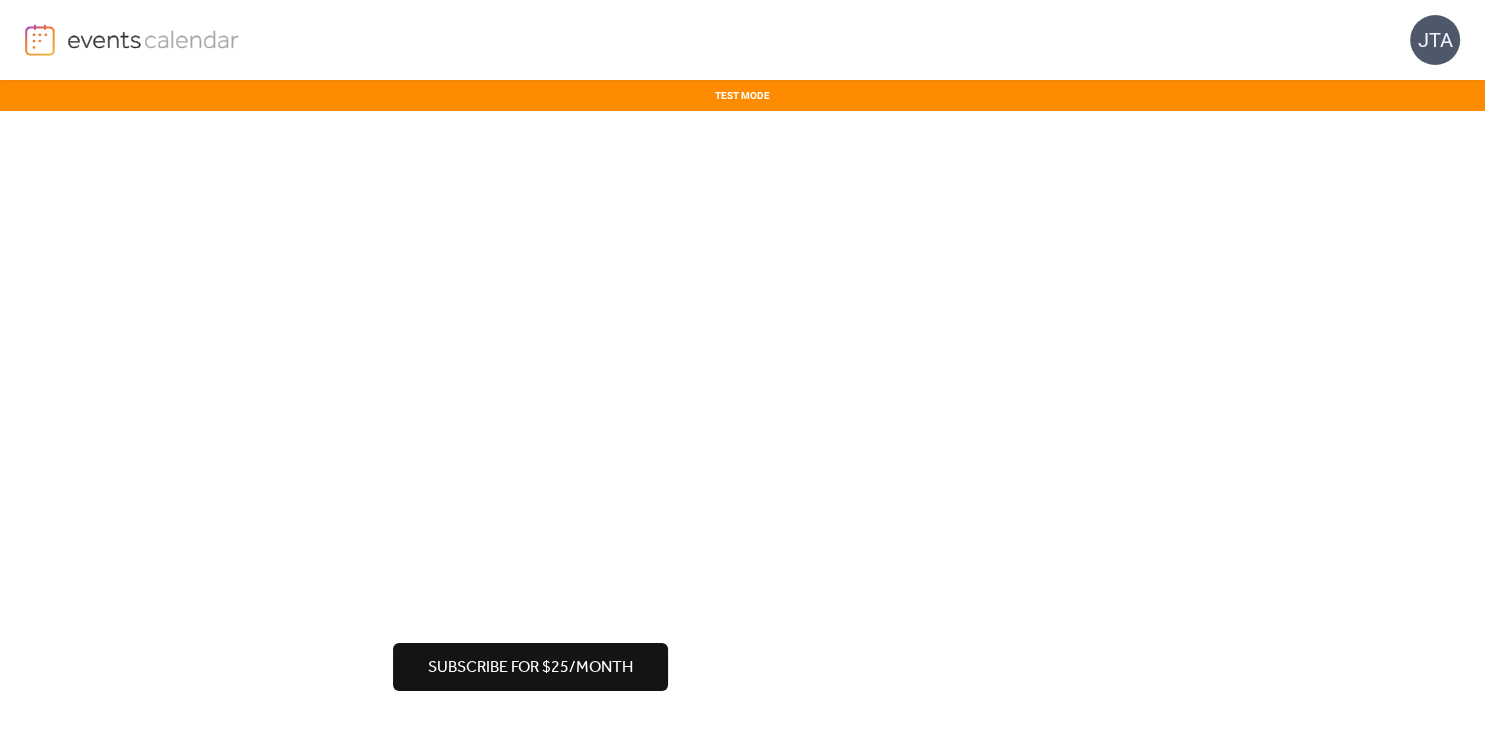 click on "Subscribe for $25/month" at bounding box center (530, 668) 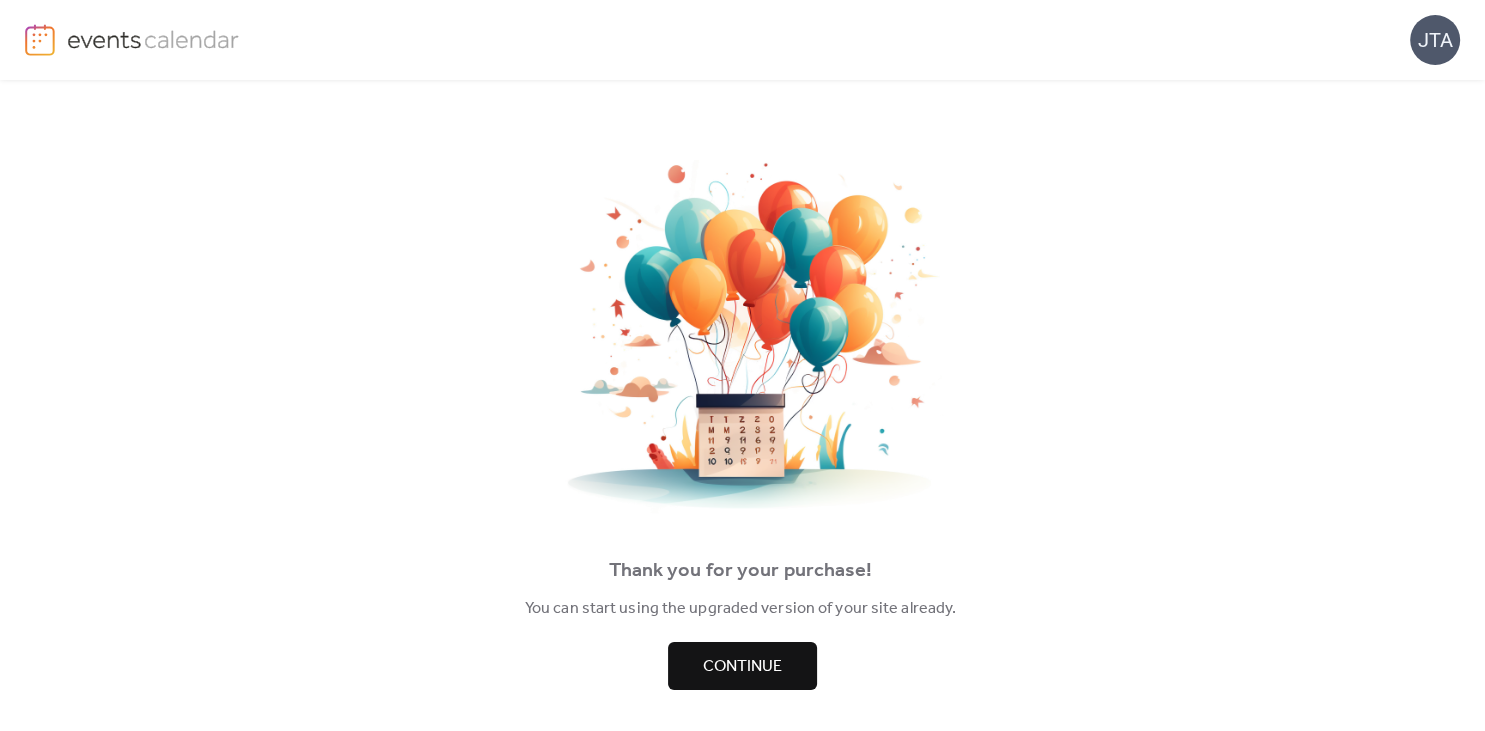 click on "Continue" at bounding box center [742, 666] 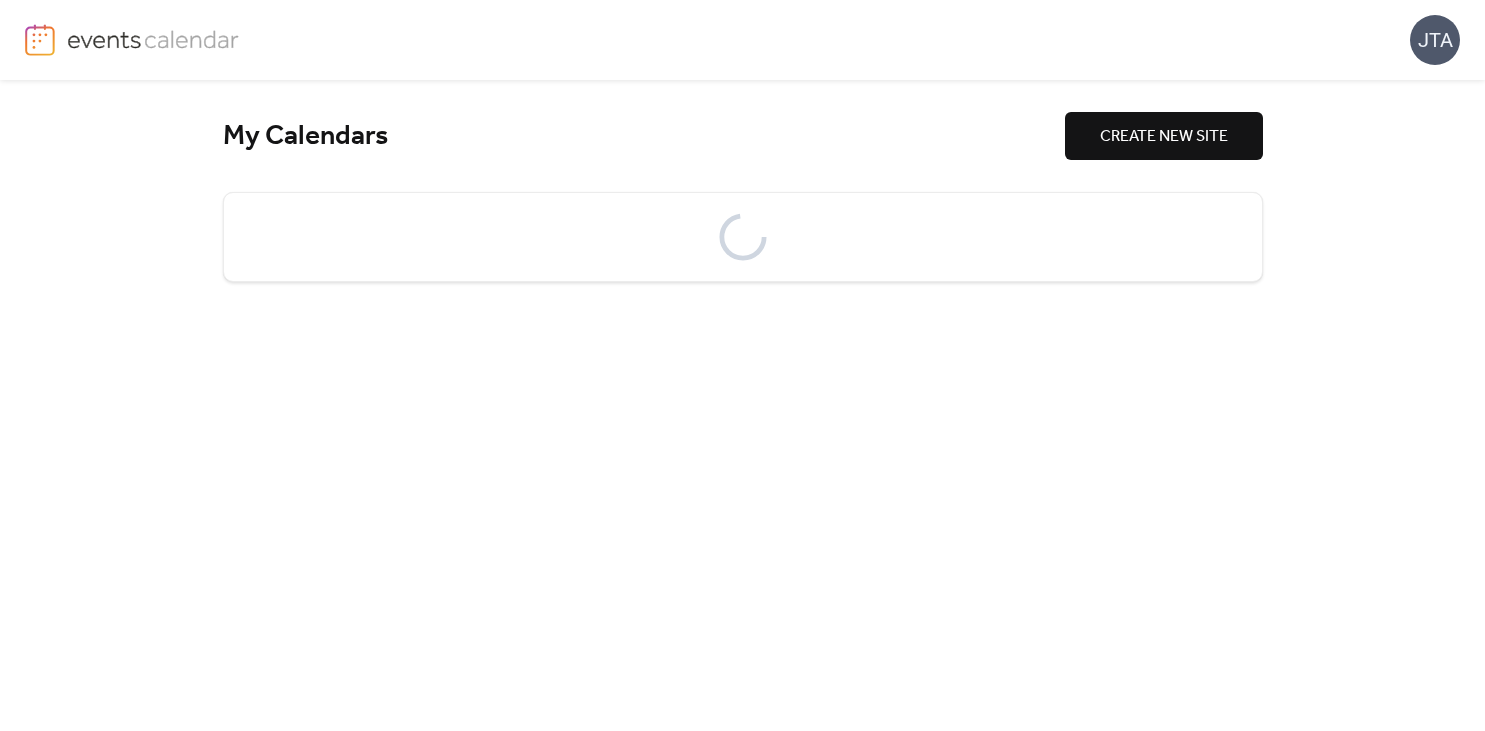 scroll, scrollTop: 0, scrollLeft: 0, axis: both 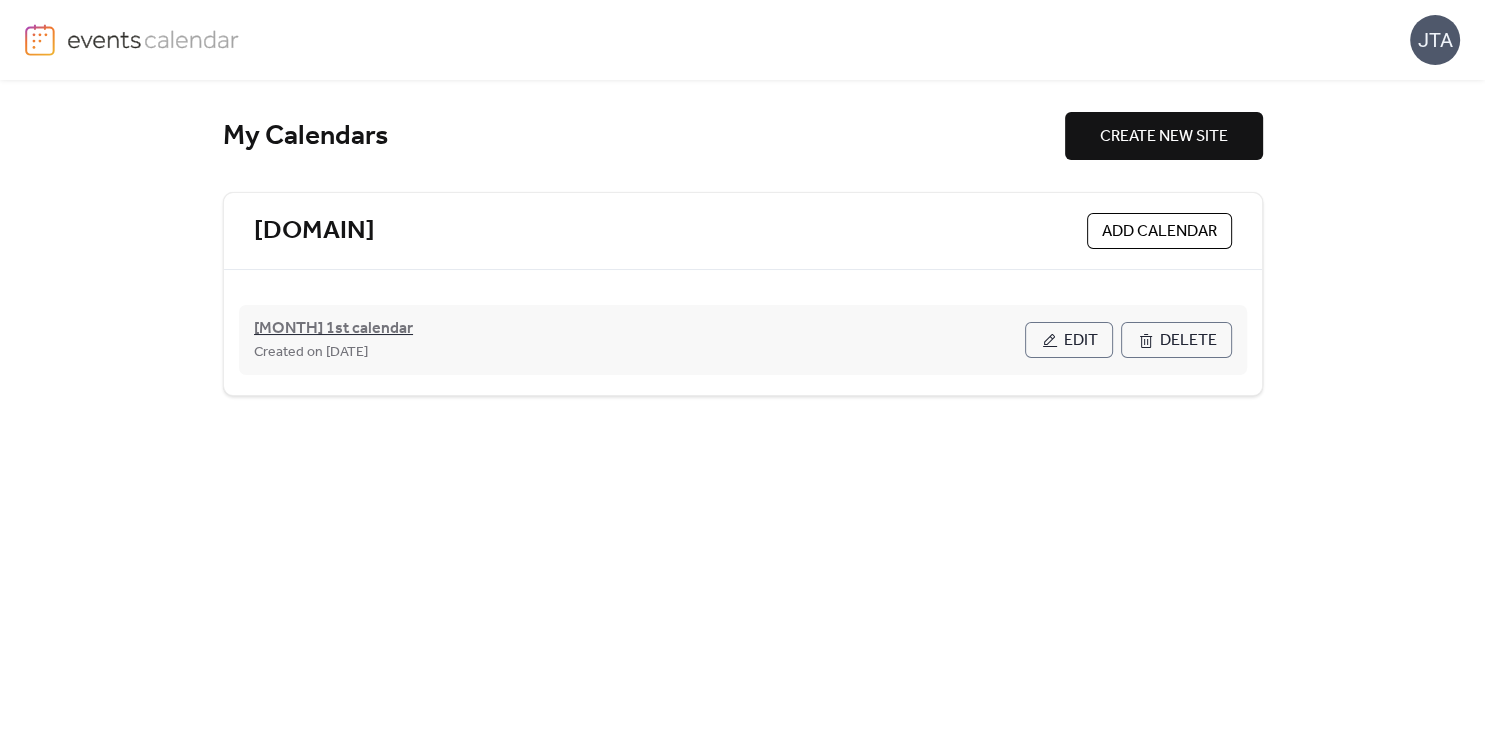 click on "[MONTH] 1st calendar" at bounding box center [333, 329] 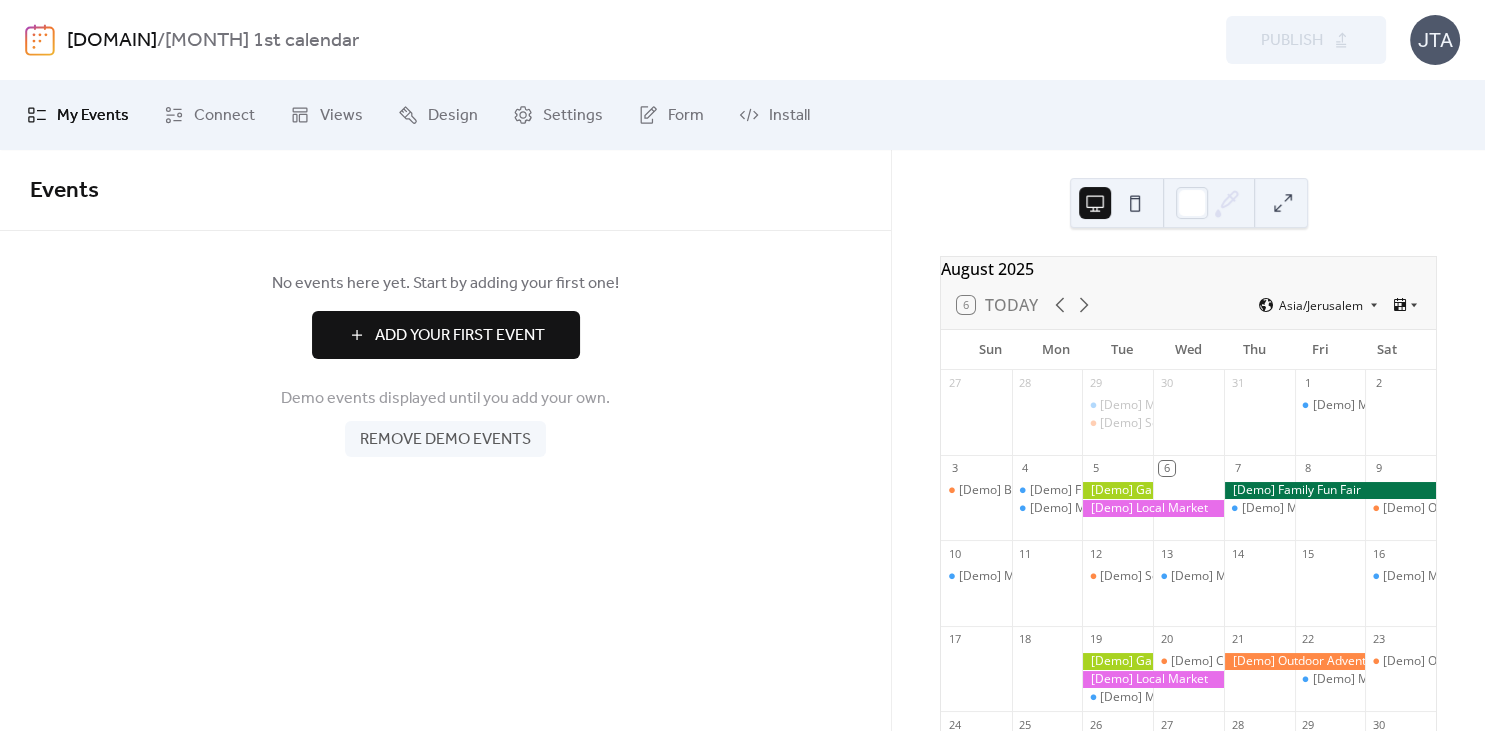 click on "Add Your First Event" at bounding box center [460, 336] 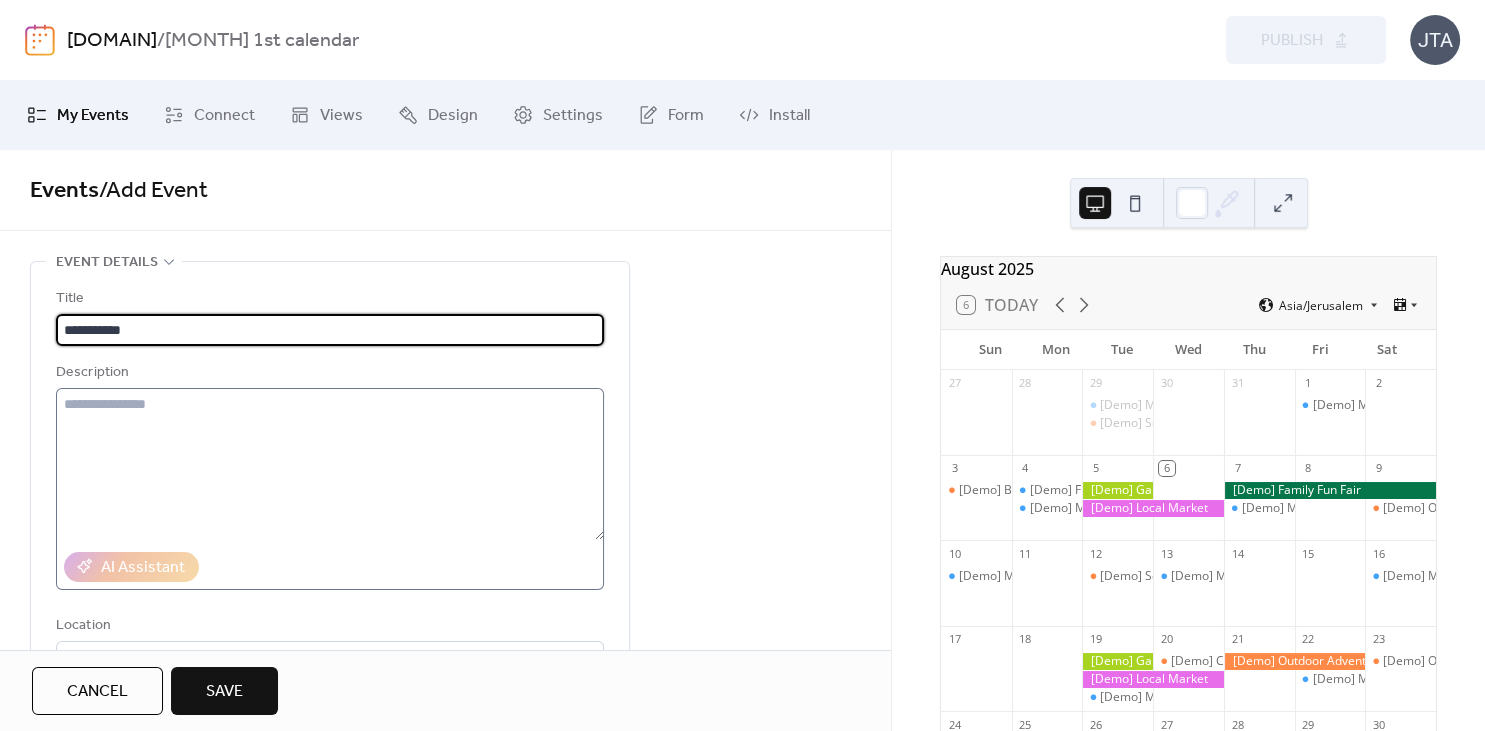 type on "**********" 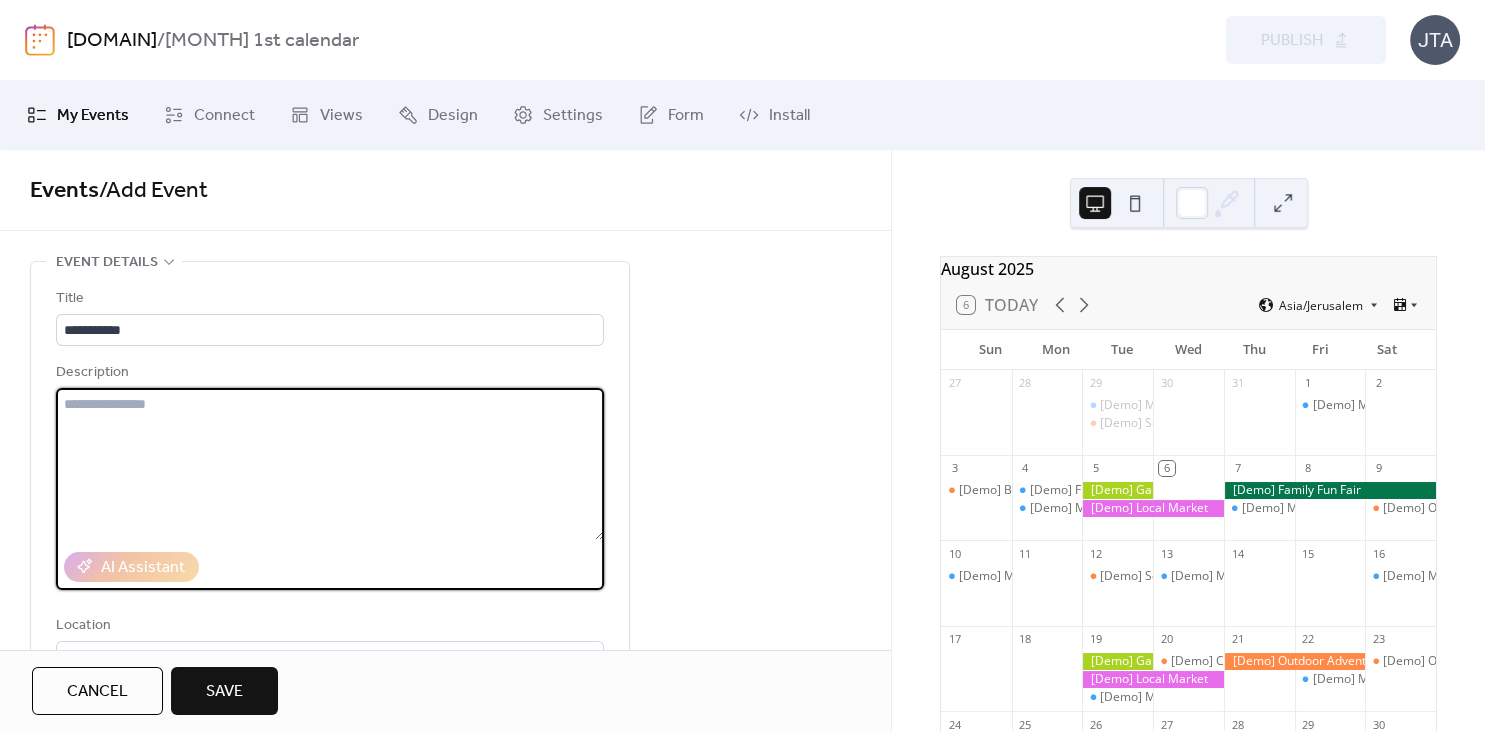 click at bounding box center (330, 464) 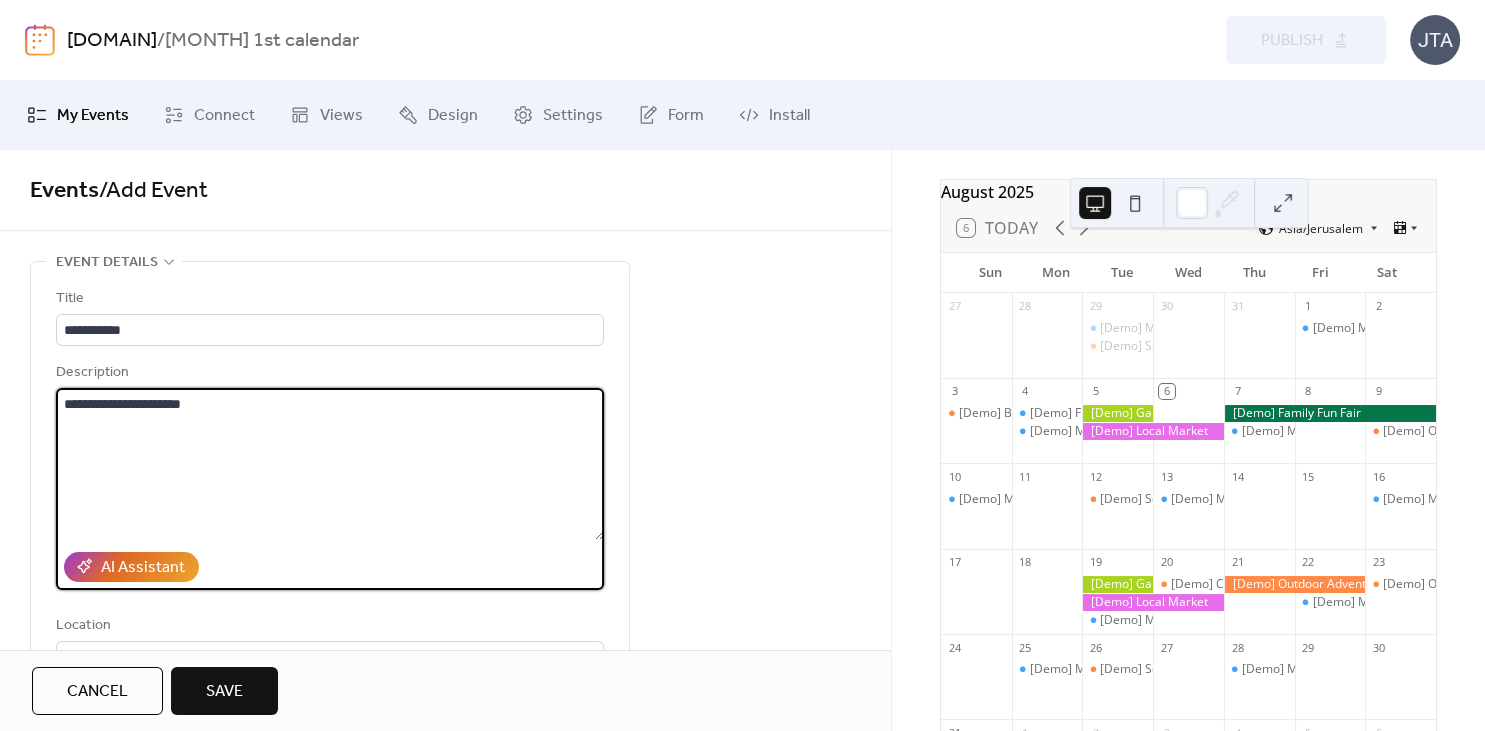 scroll, scrollTop: 140, scrollLeft: 0, axis: vertical 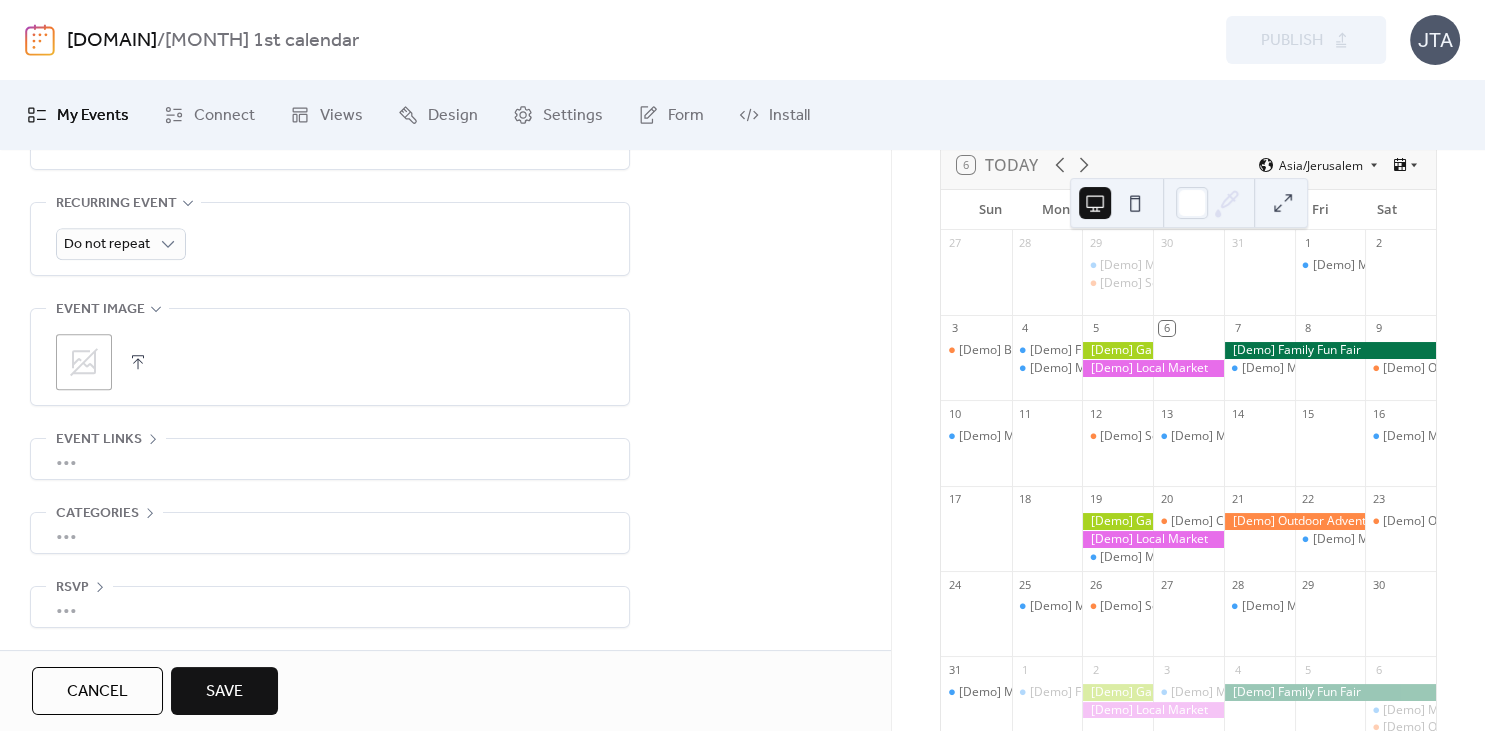 type on "**********" 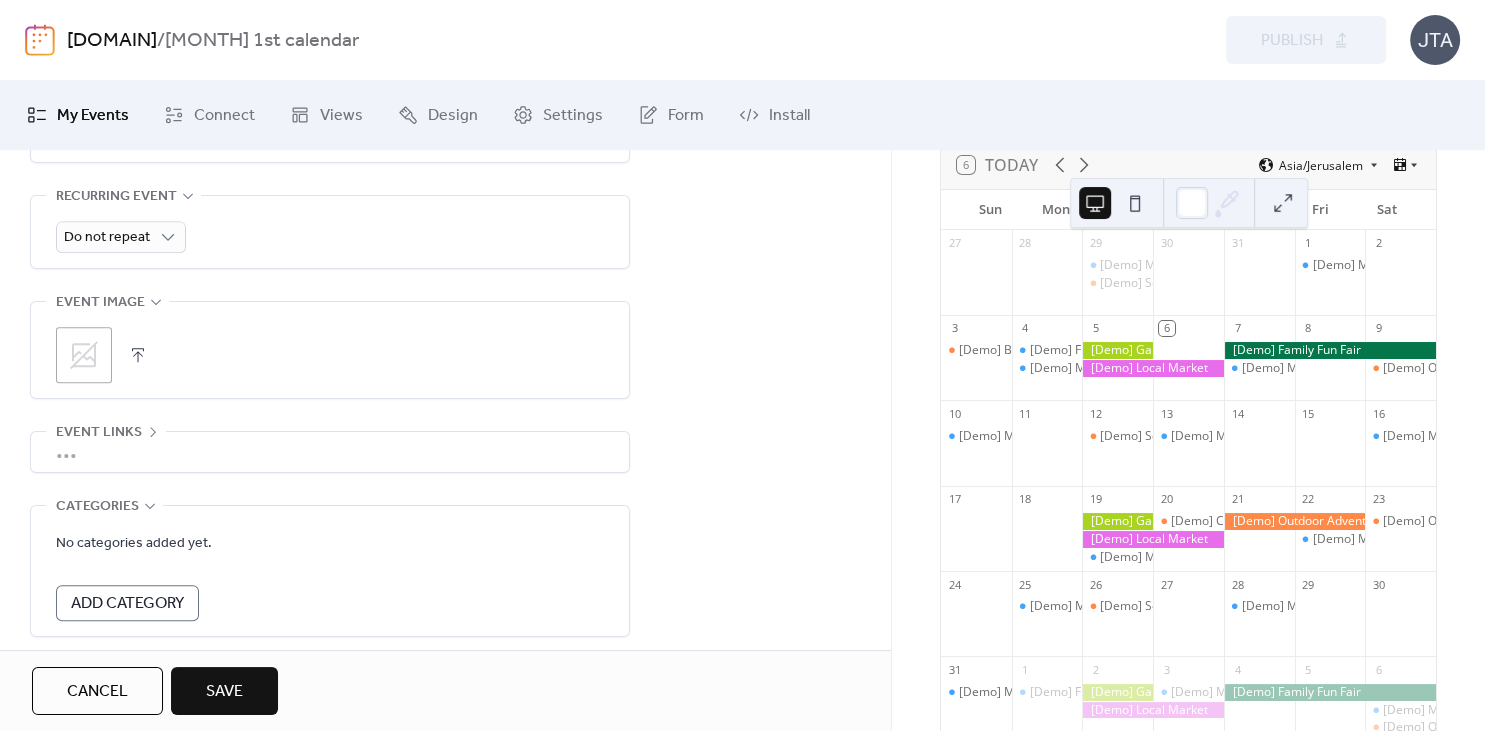 scroll, scrollTop: 899, scrollLeft: 0, axis: vertical 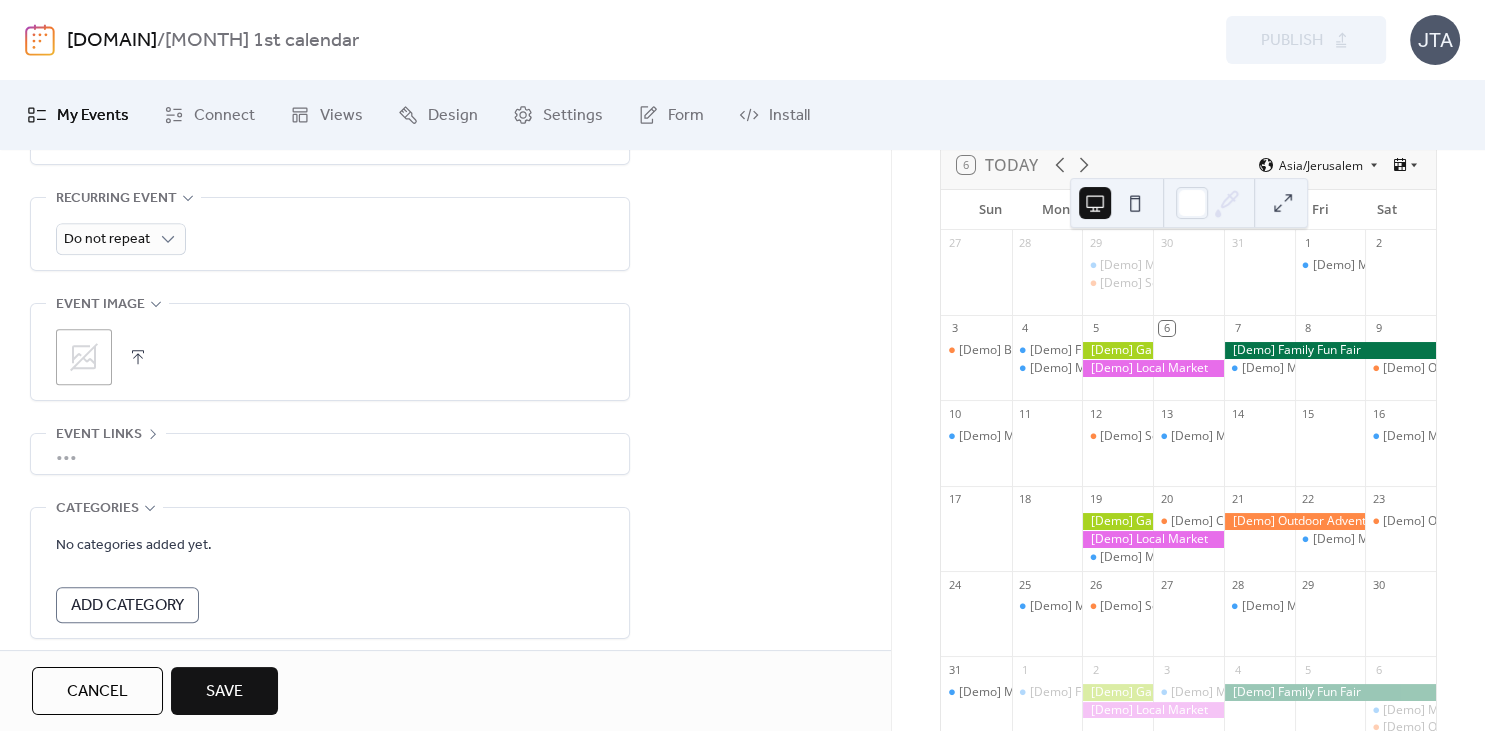 click on "Add Category" at bounding box center (127, 606) 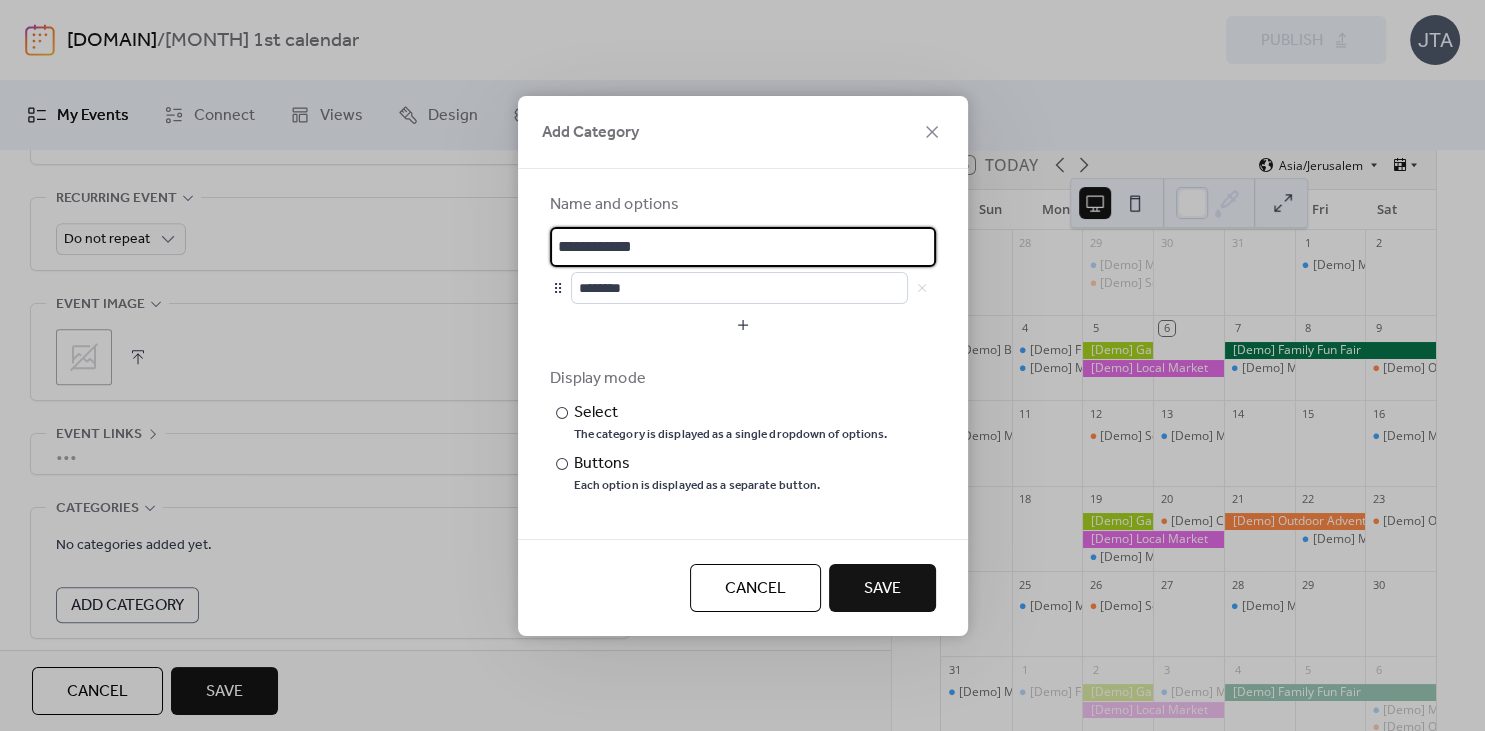 click on "**********" at bounding box center [743, 247] 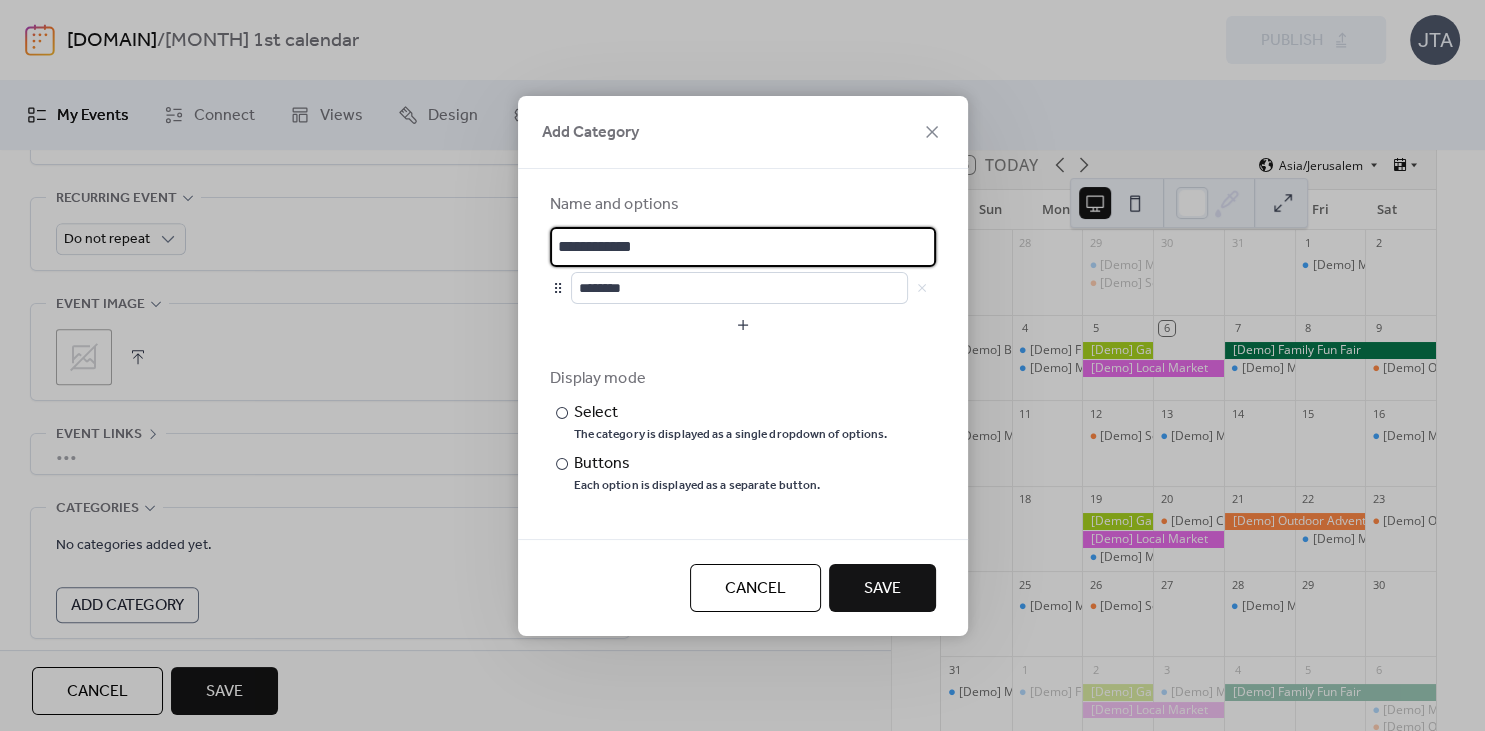 click on "**********" at bounding box center [743, 247] 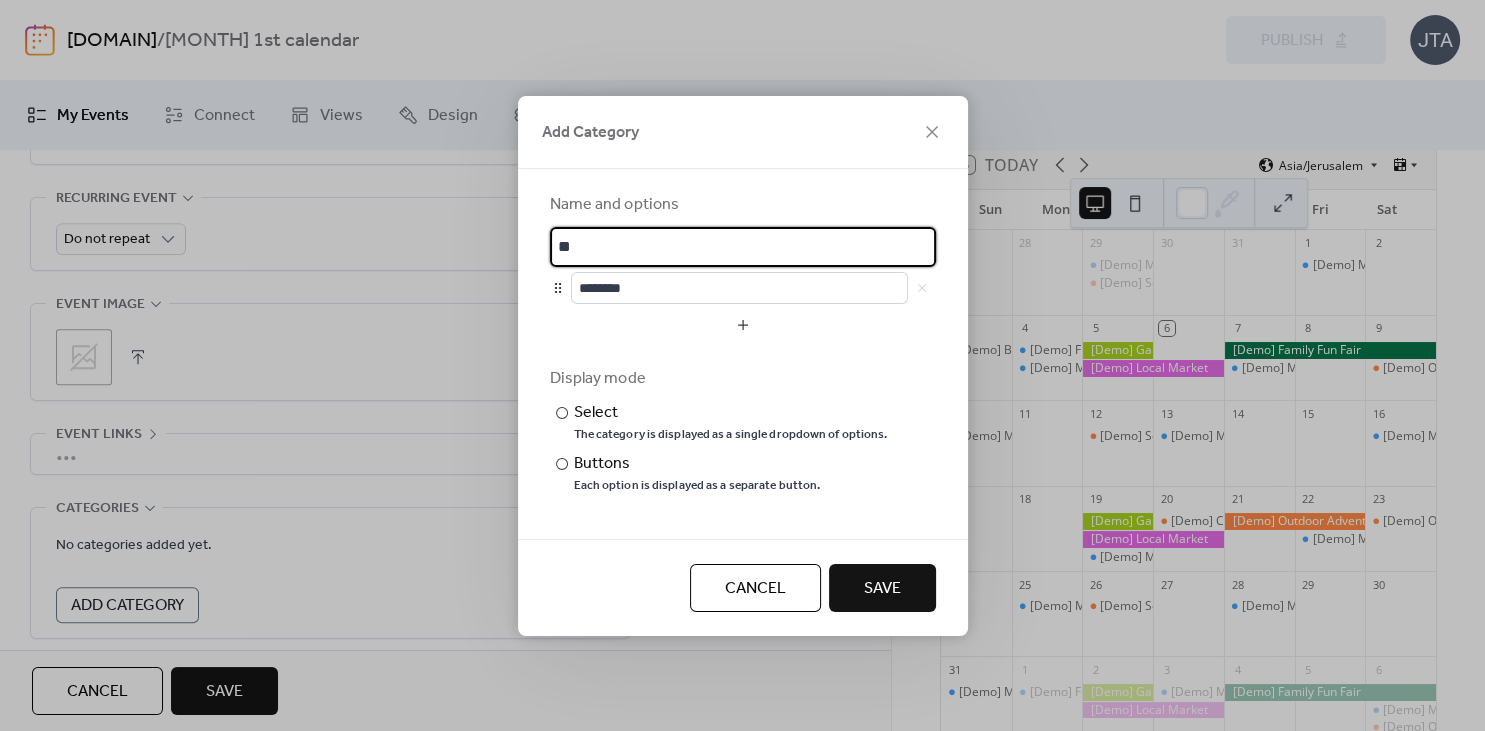 type on "*" 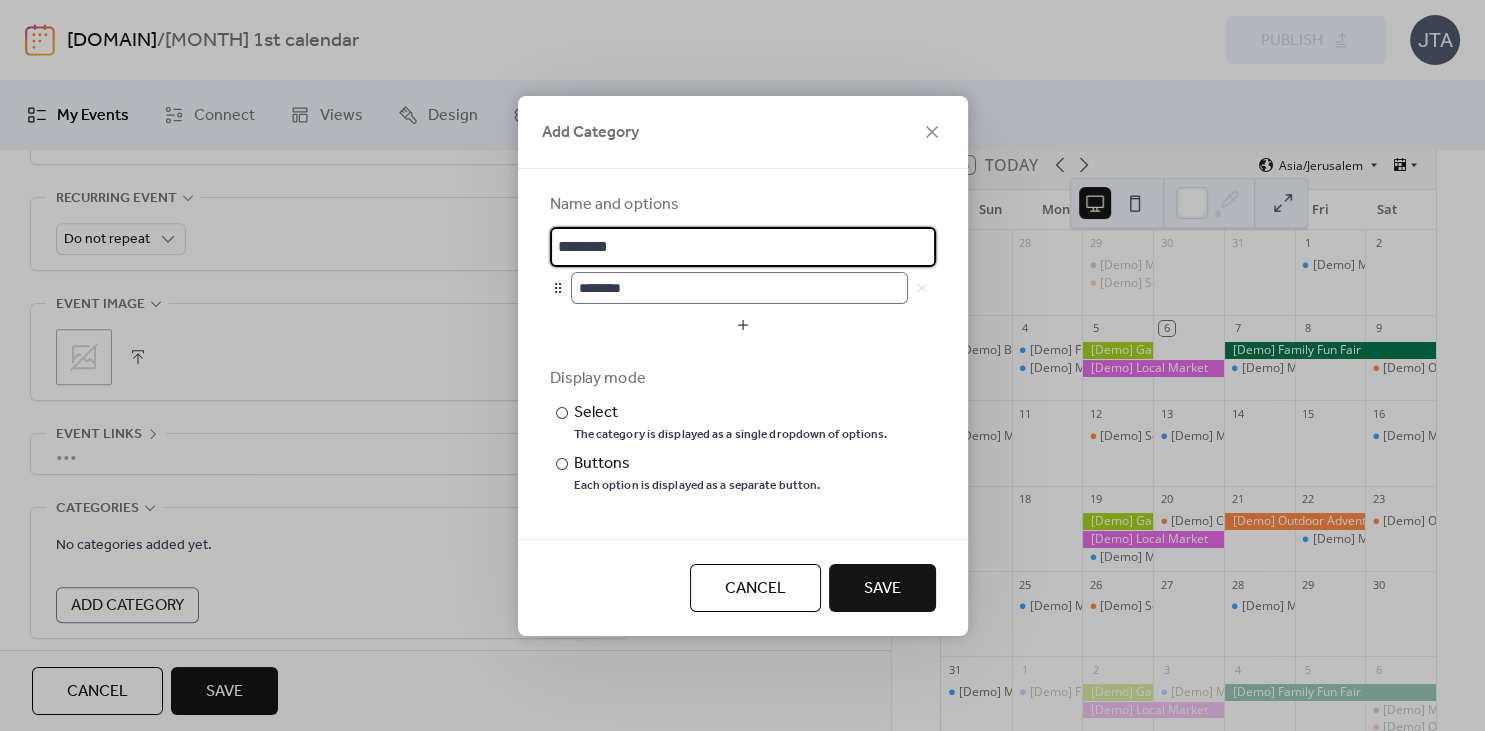 type on "********" 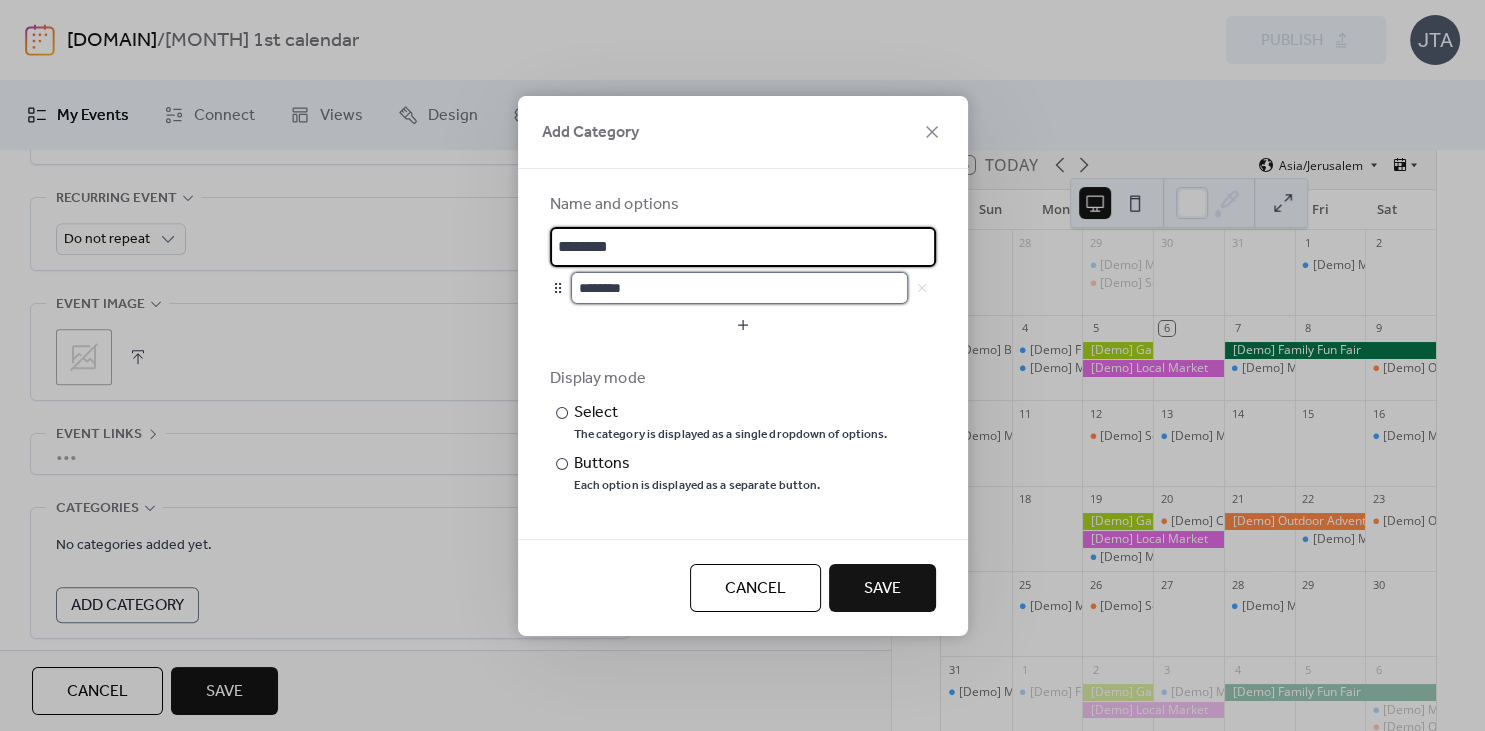 click on "********" at bounding box center [739, 288] 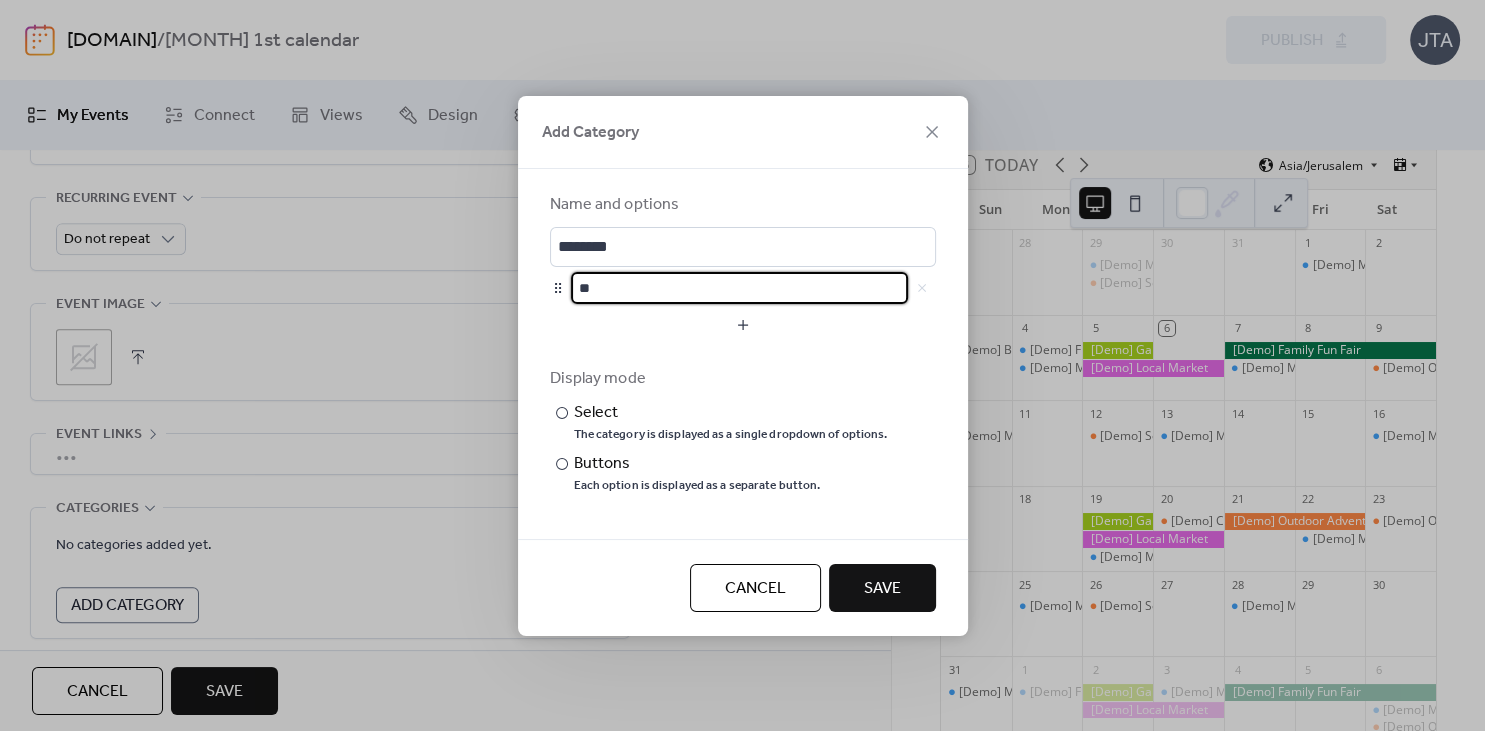 type on "*" 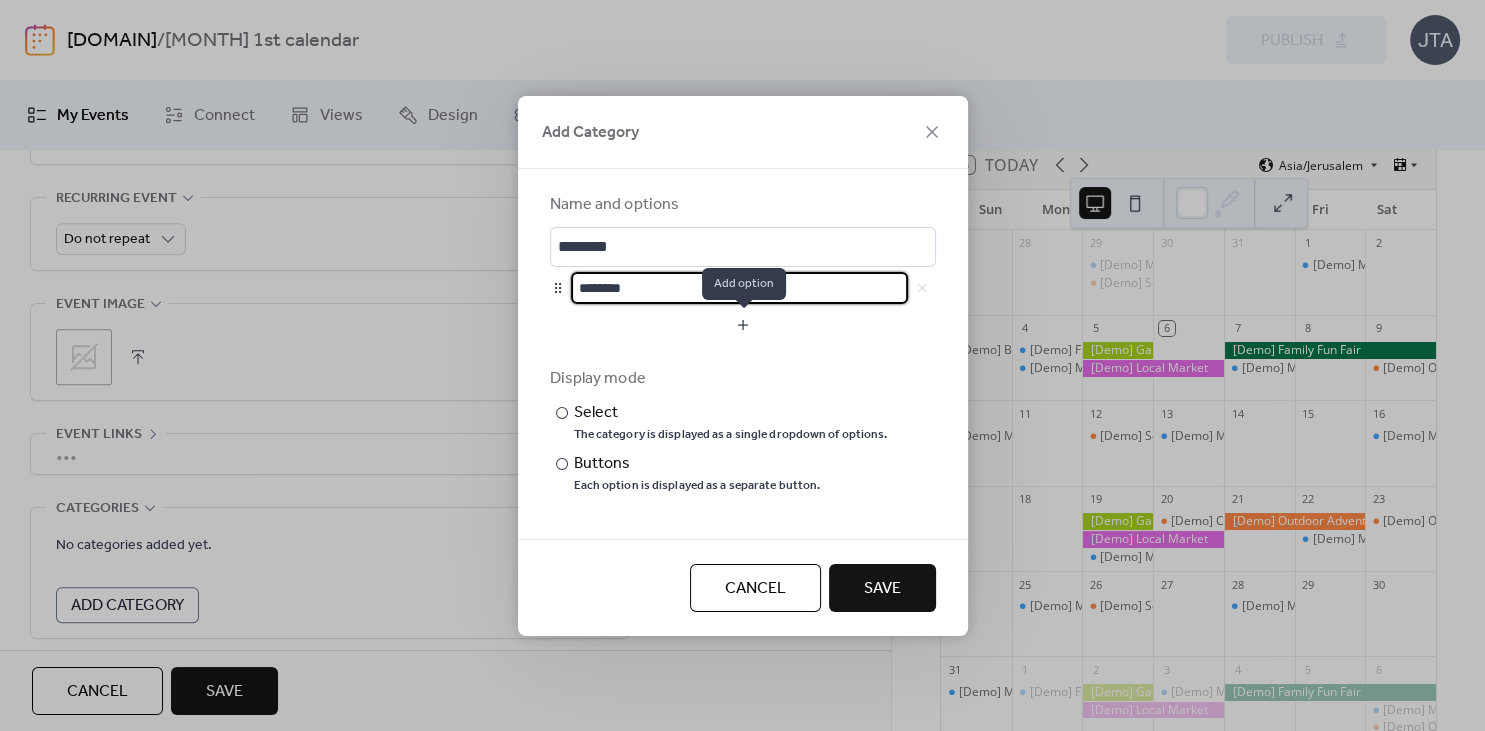 type on "********" 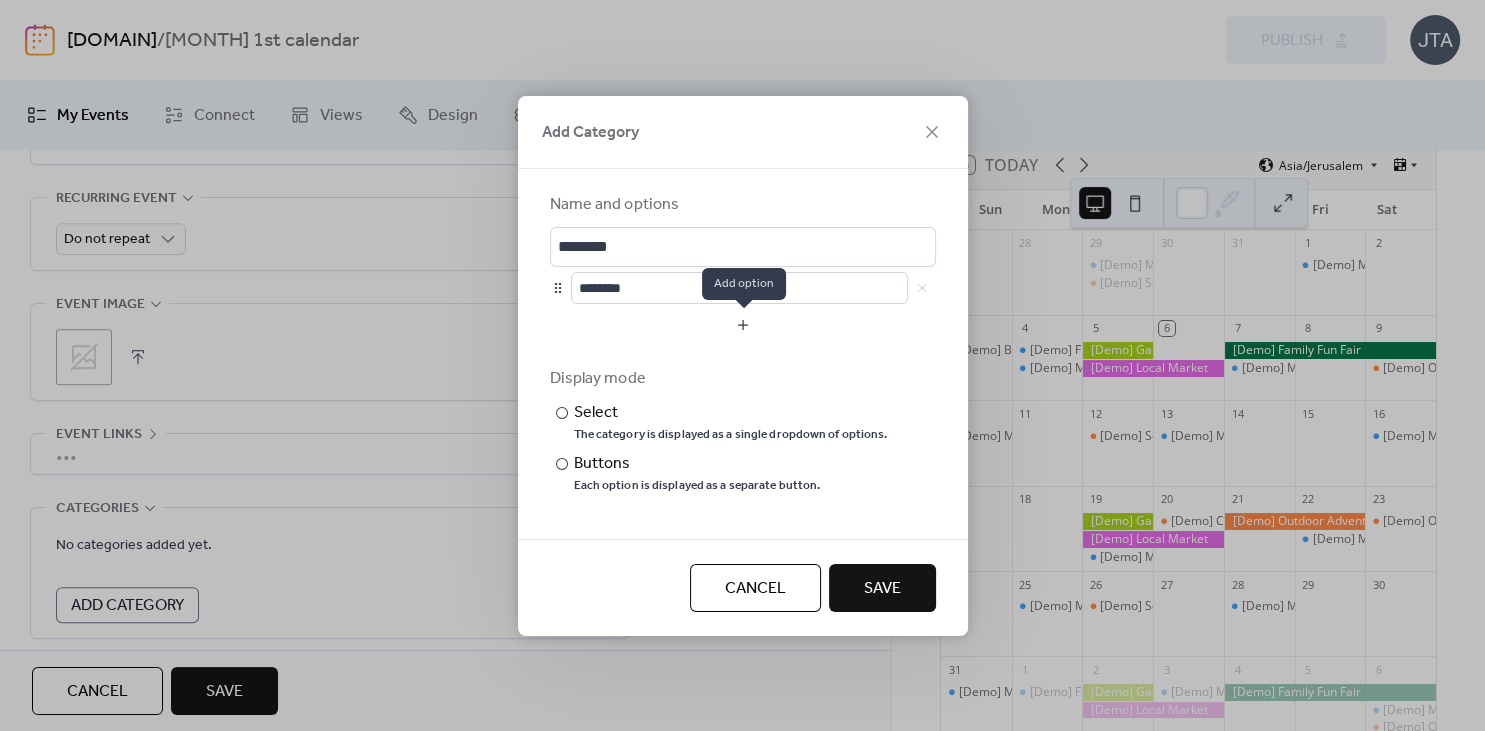 click at bounding box center [743, 325] 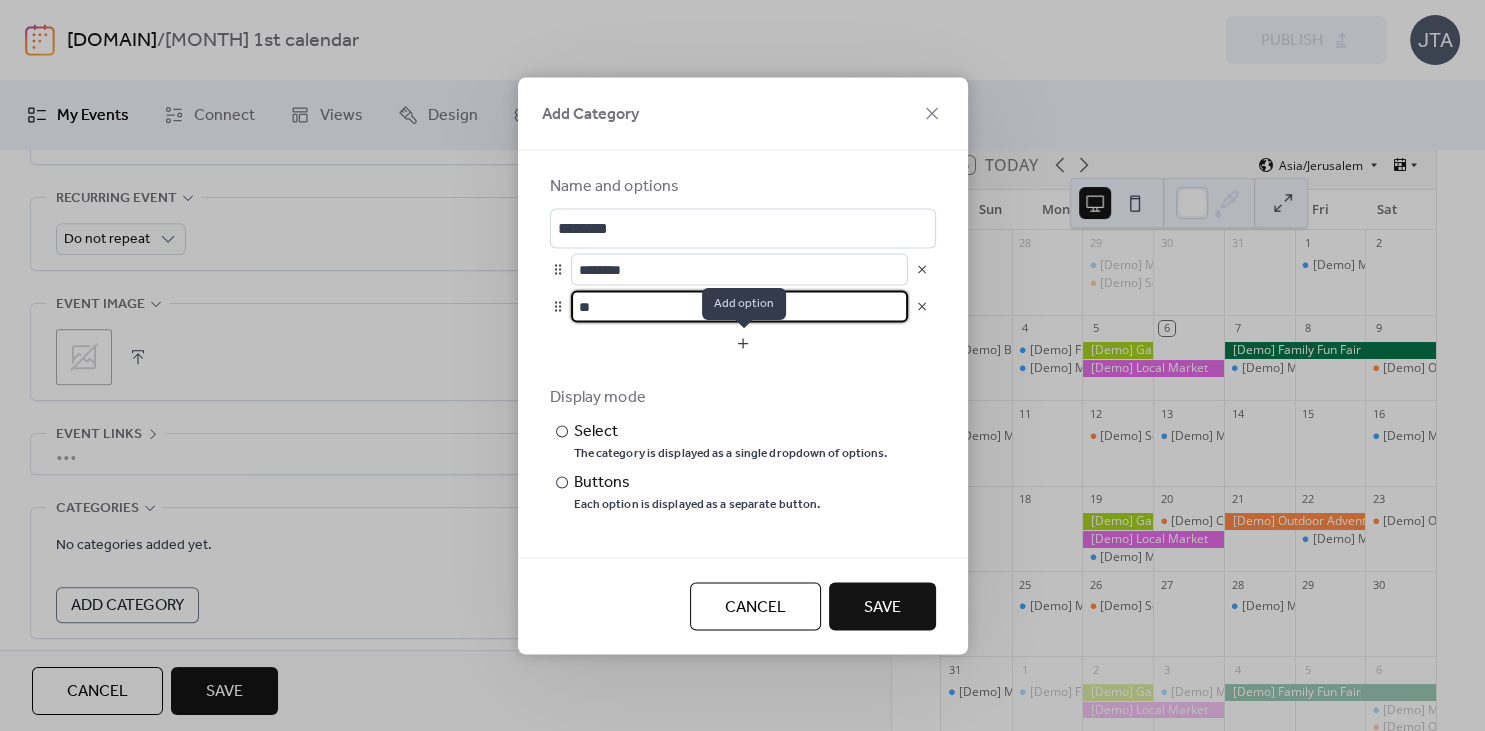 type on "*" 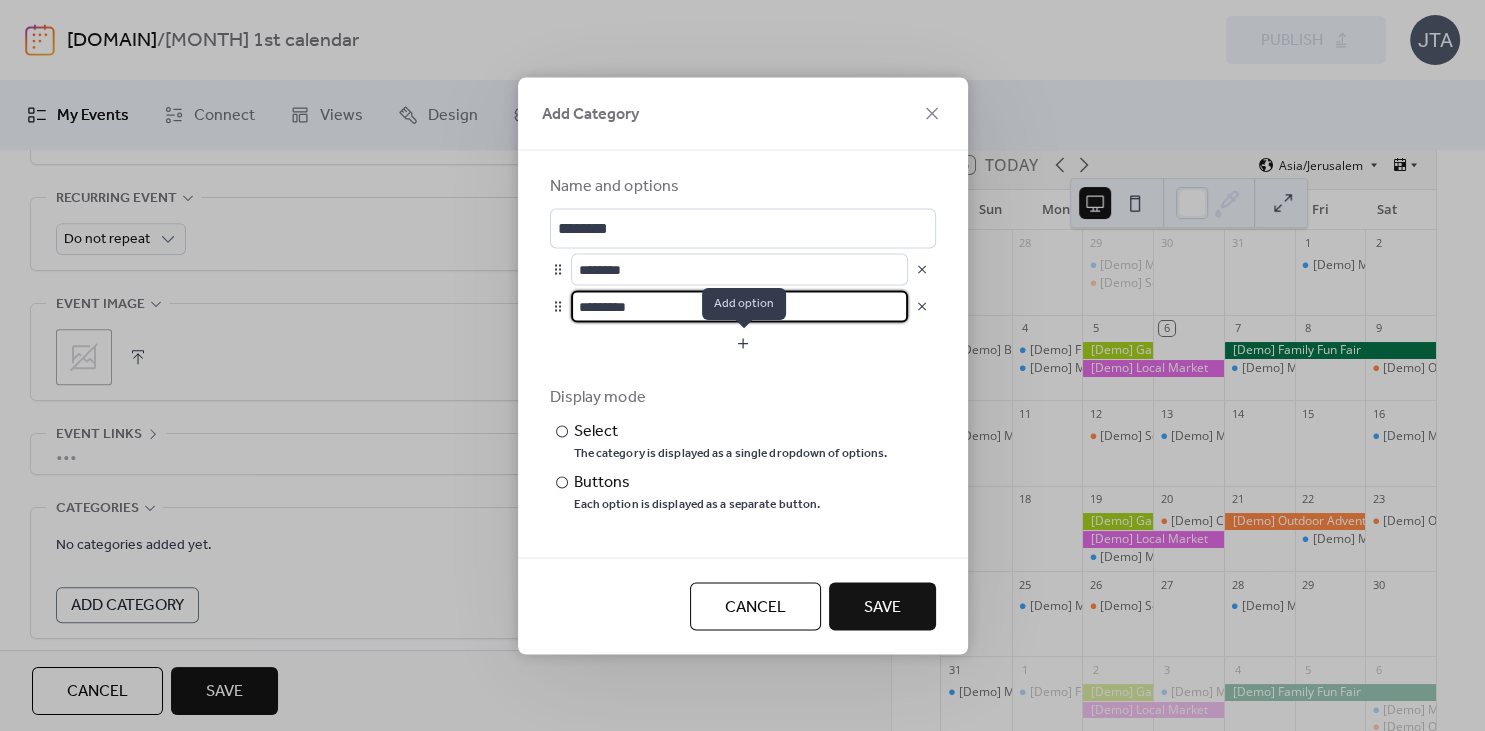 type on "*********" 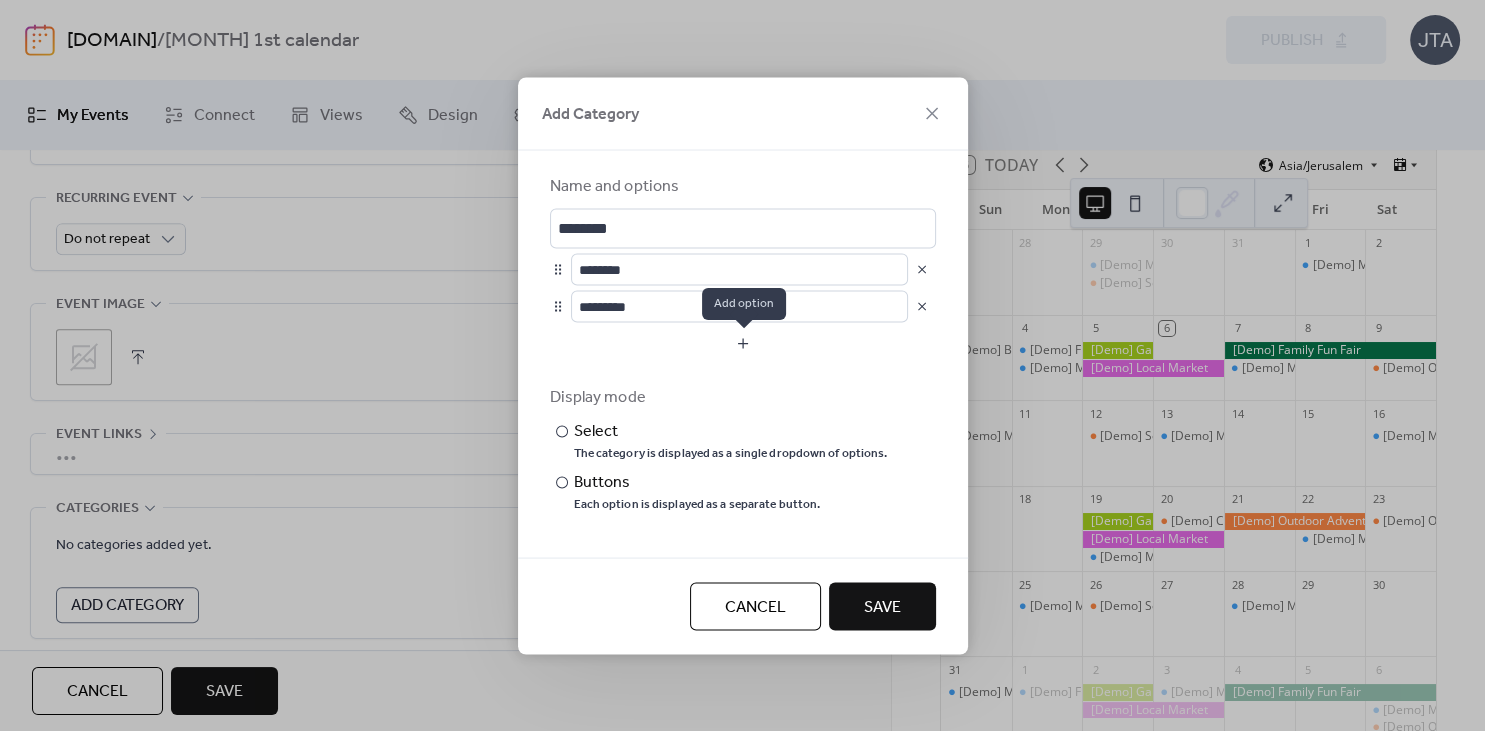 click at bounding box center (743, 343) 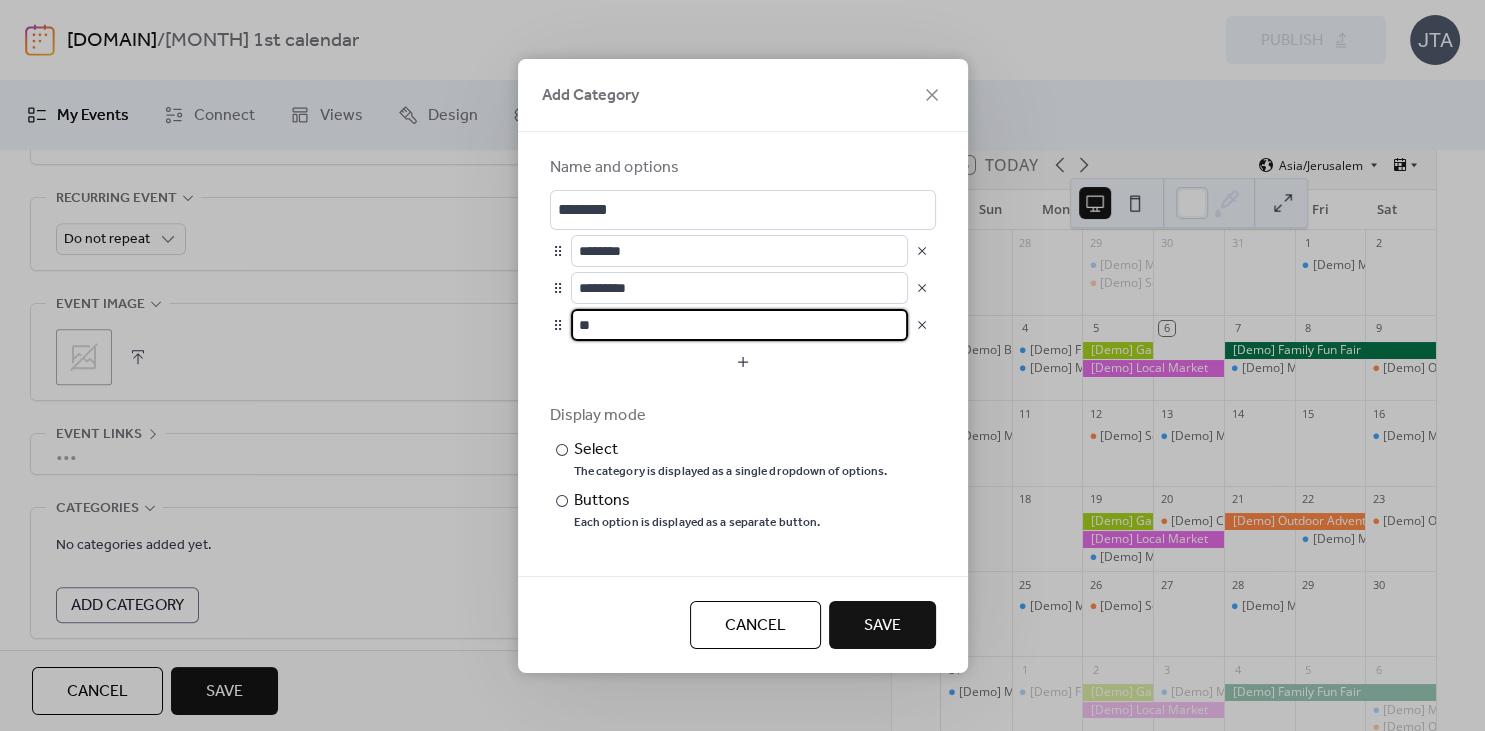 type on "*" 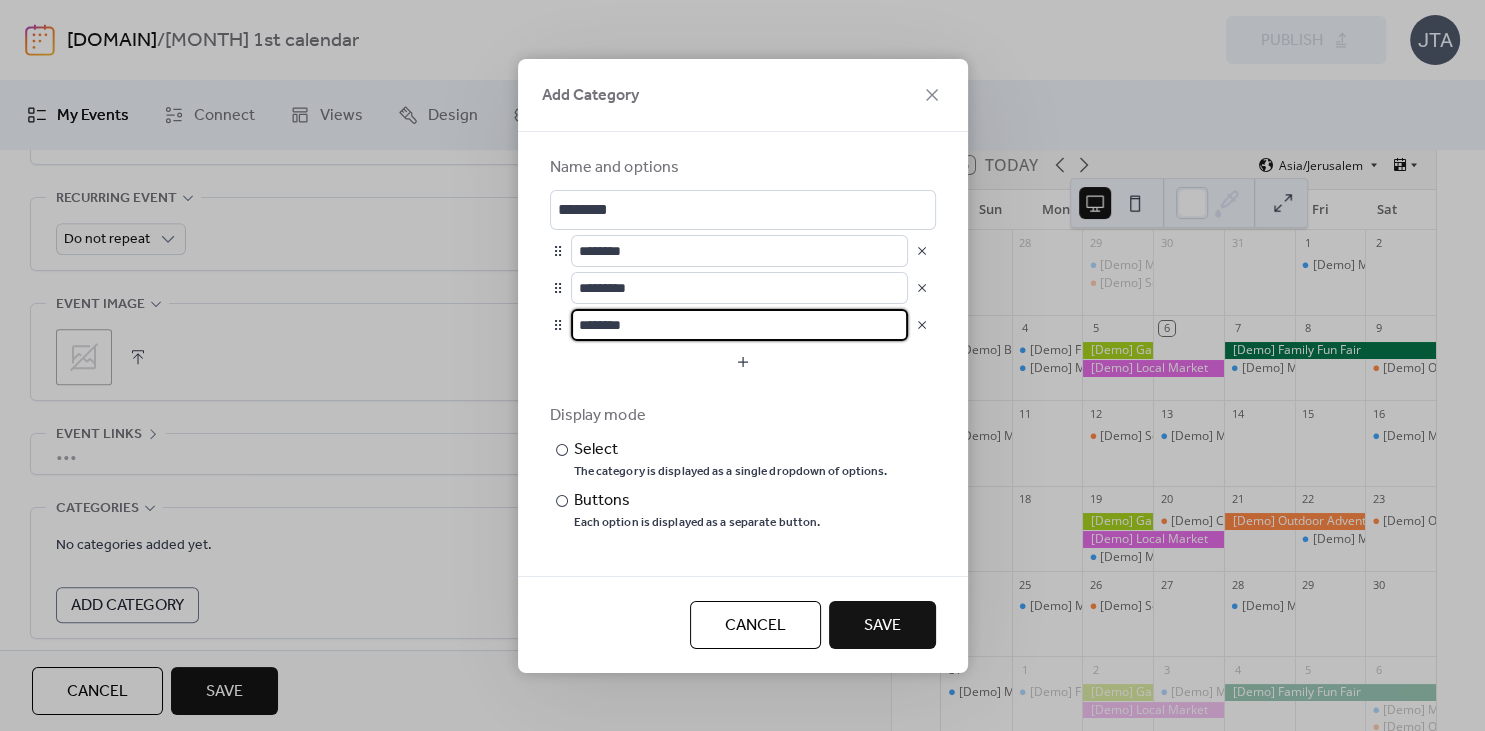 type on "********" 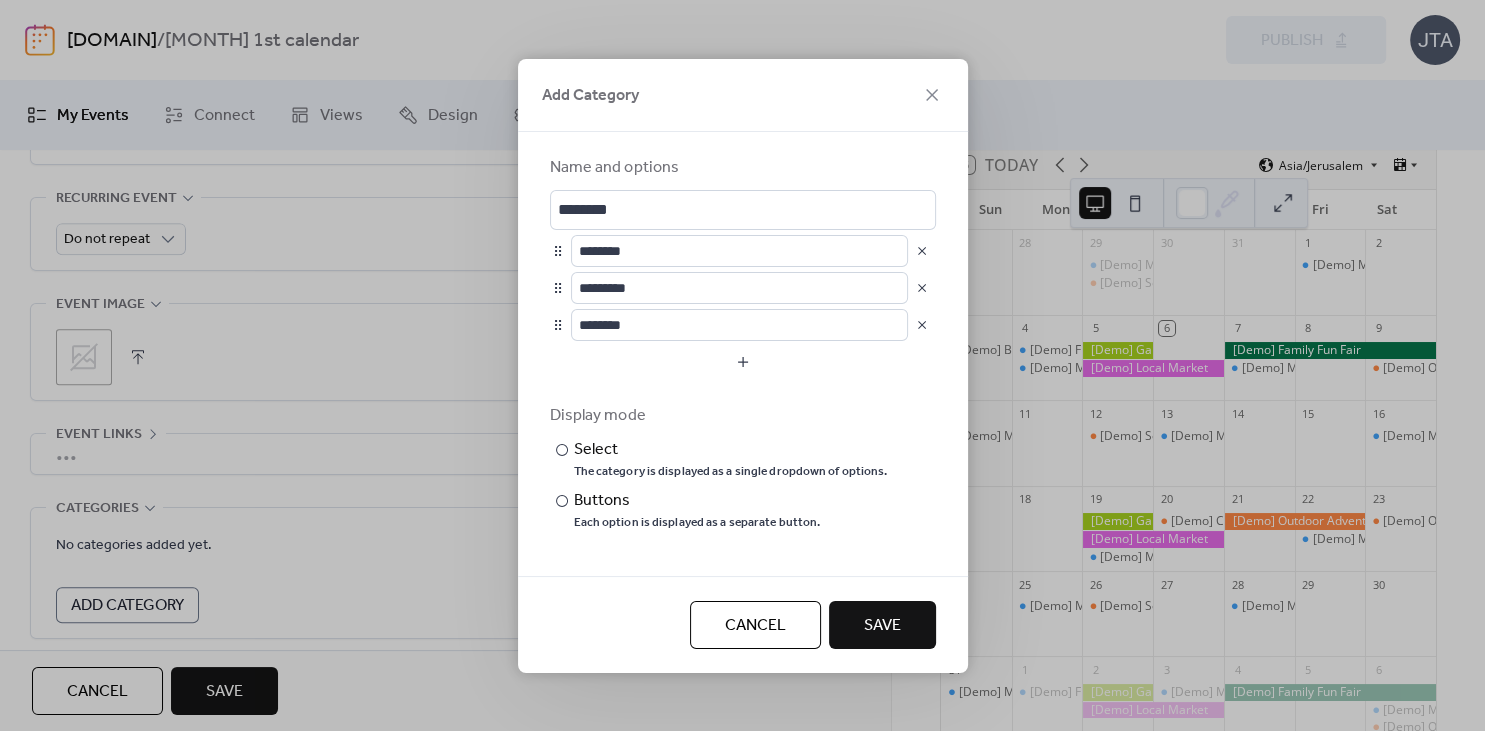 click on "Save" at bounding box center [882, 626] 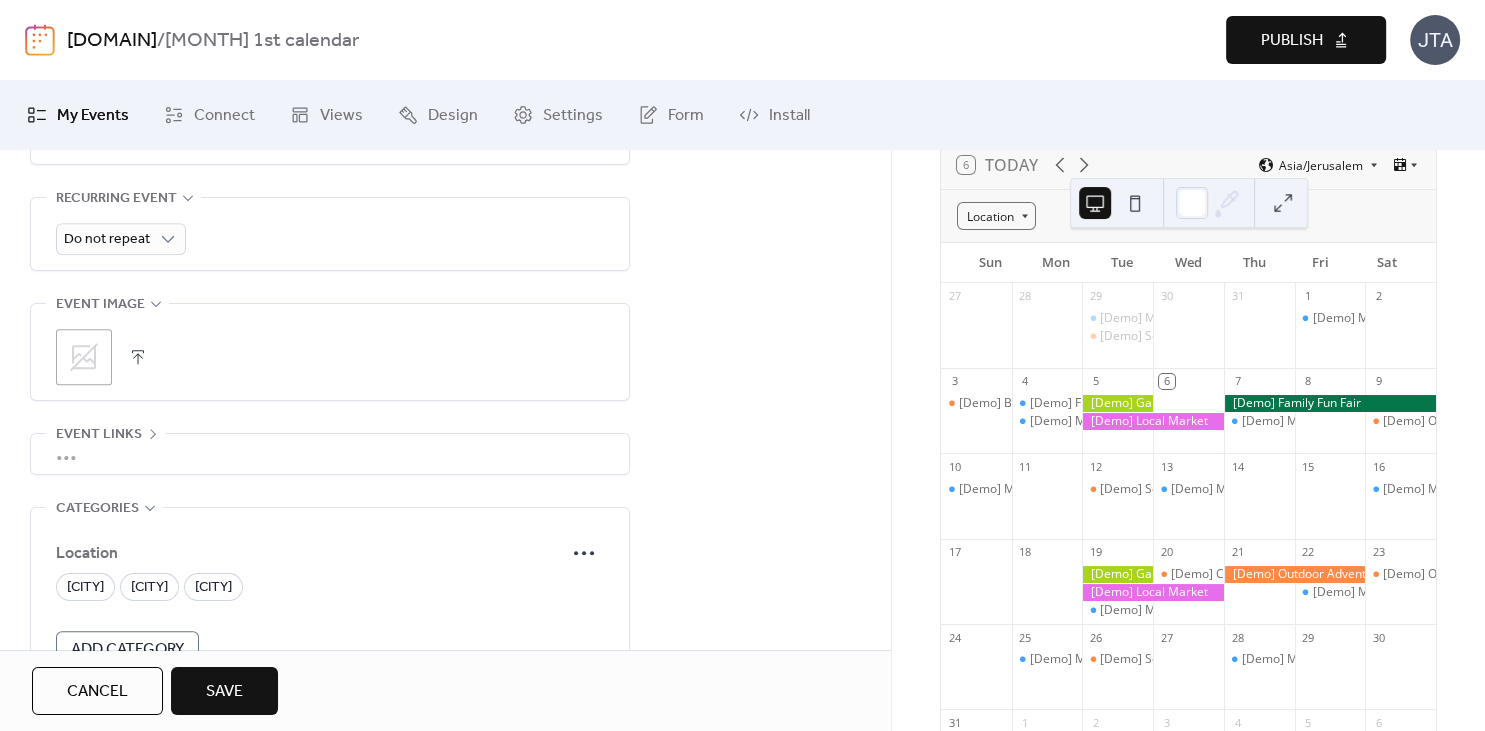 scroll, scrollTop: 1035, scrollLeft: 0, axis: vertical 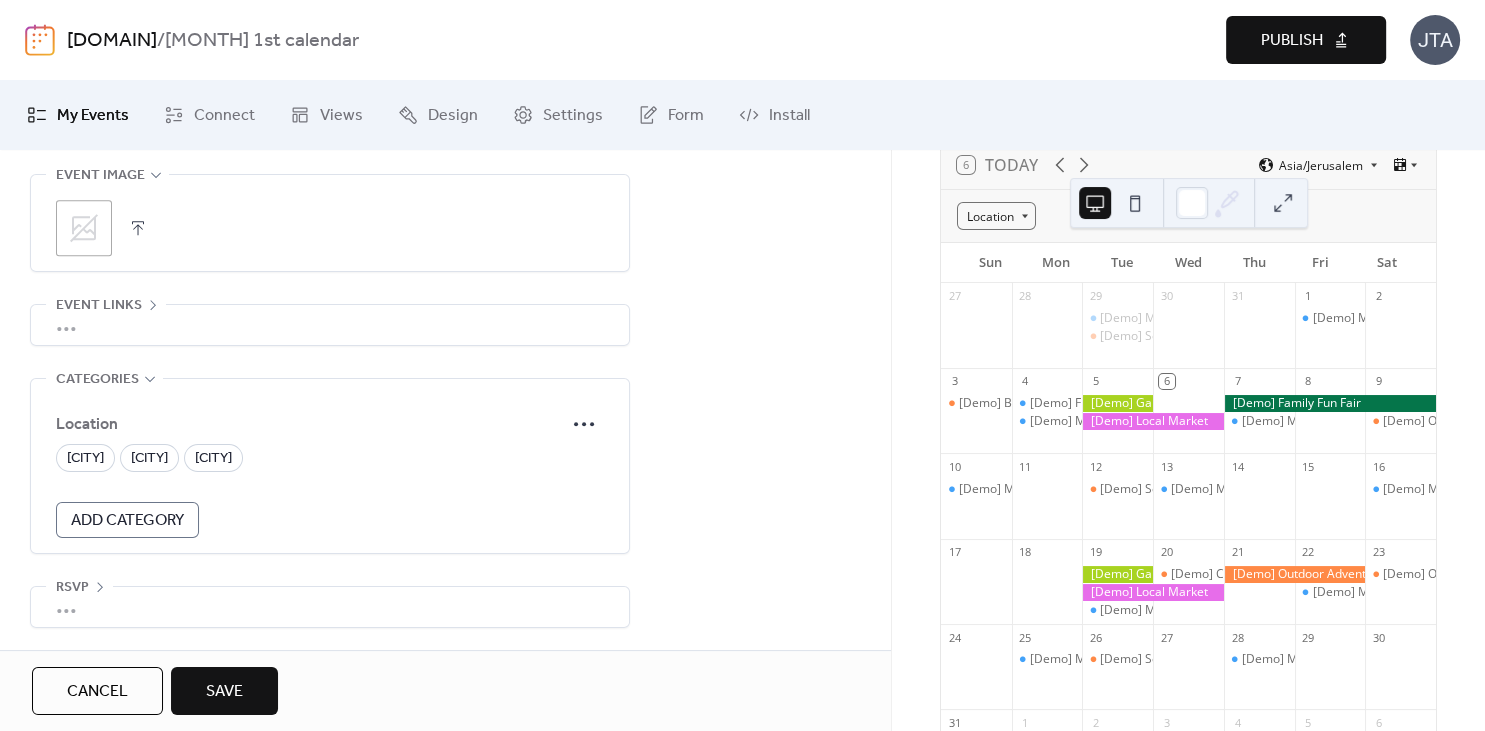 click on "•••" at bounding box center (330, 607) 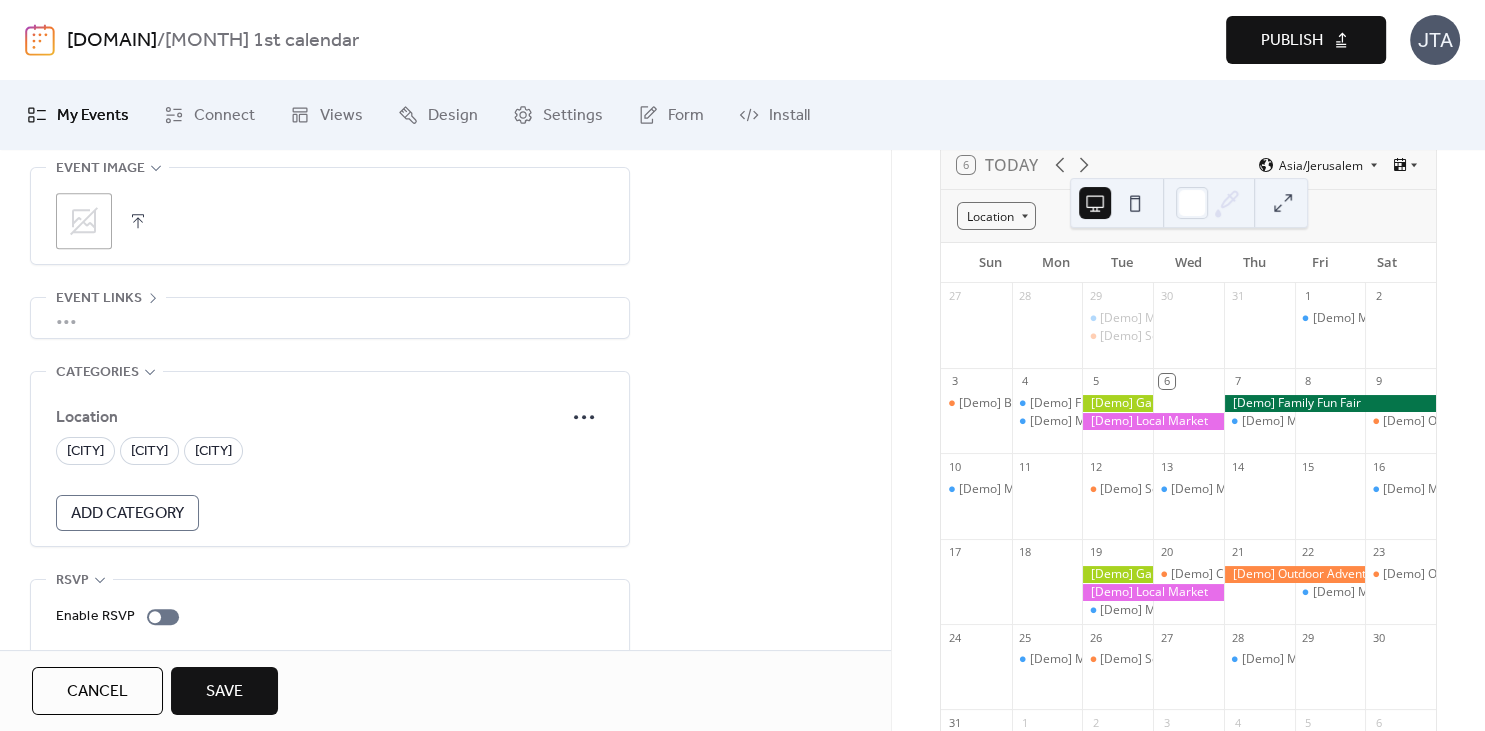 scroll, scrollTop: 1032, scrollLeft: 0, axis: vertical 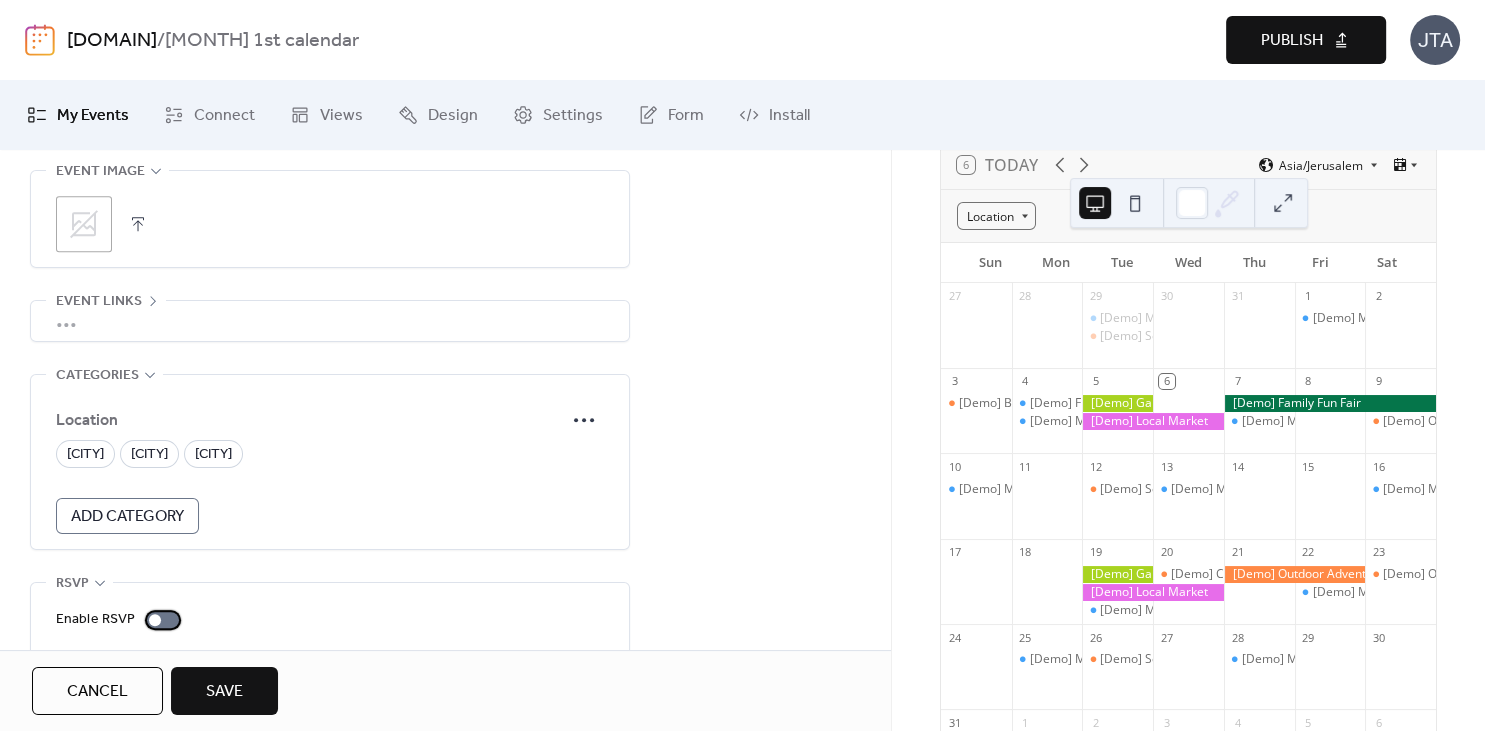 click at bounding box center [163, 620] 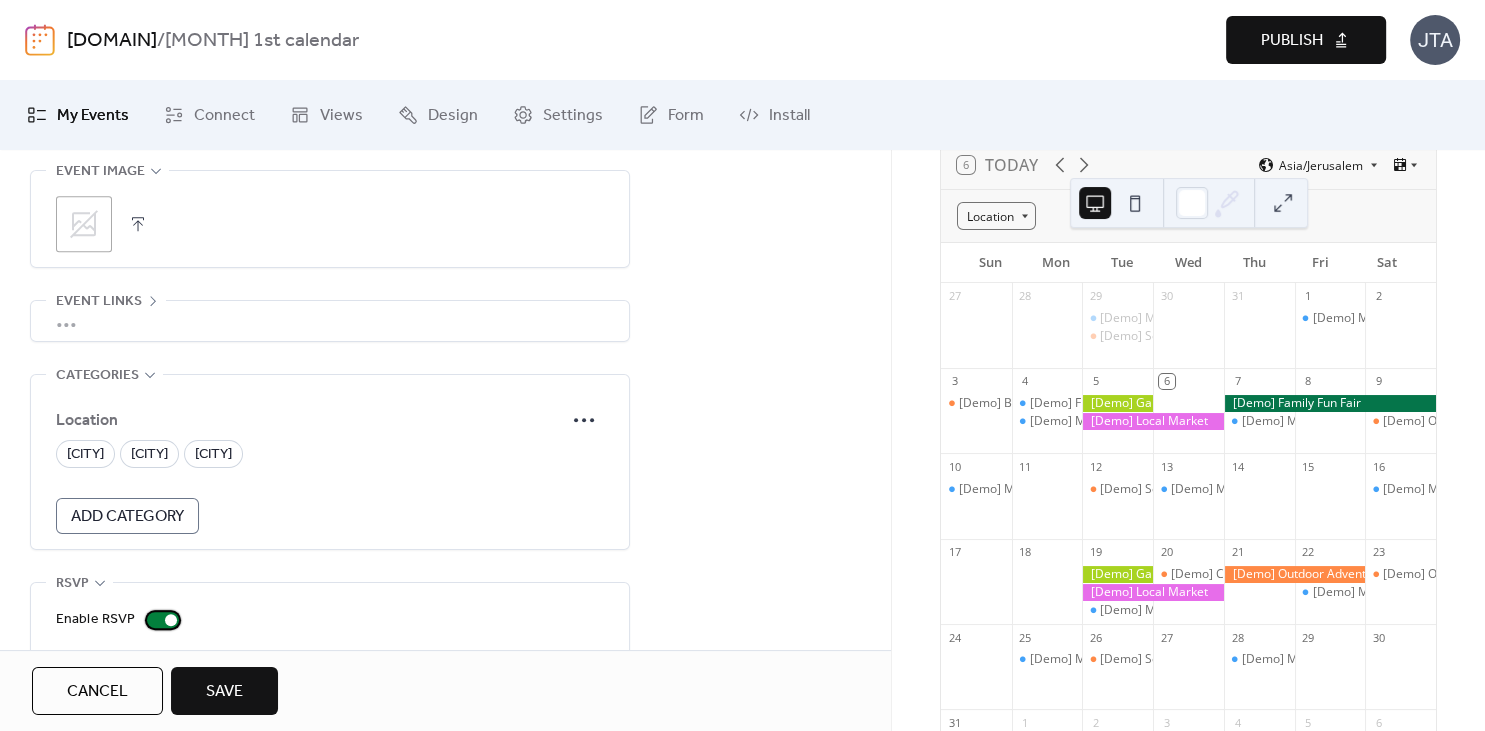scroll, scrollTop: 1133, scrollLeft: 0, axis: vertical 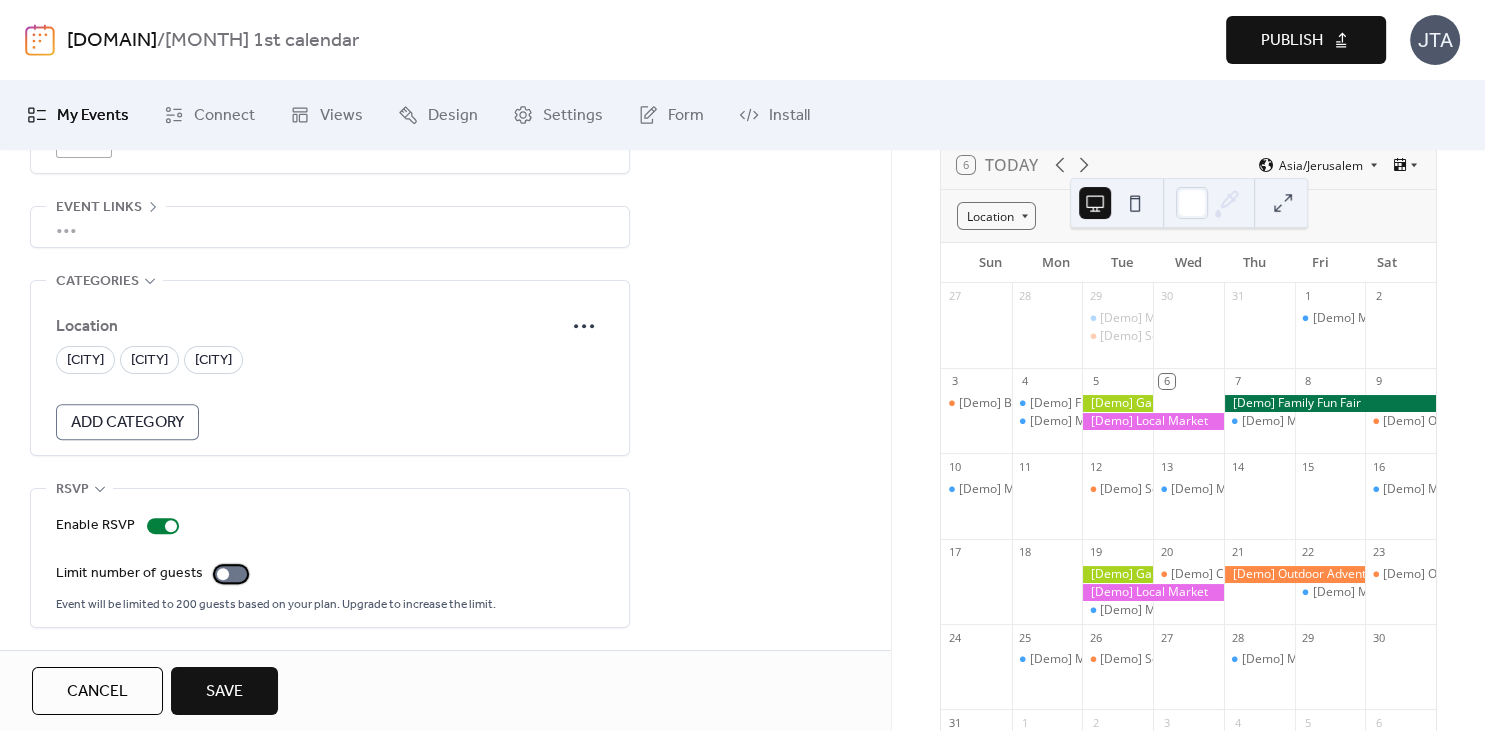 click at bounding box center [231, 574] 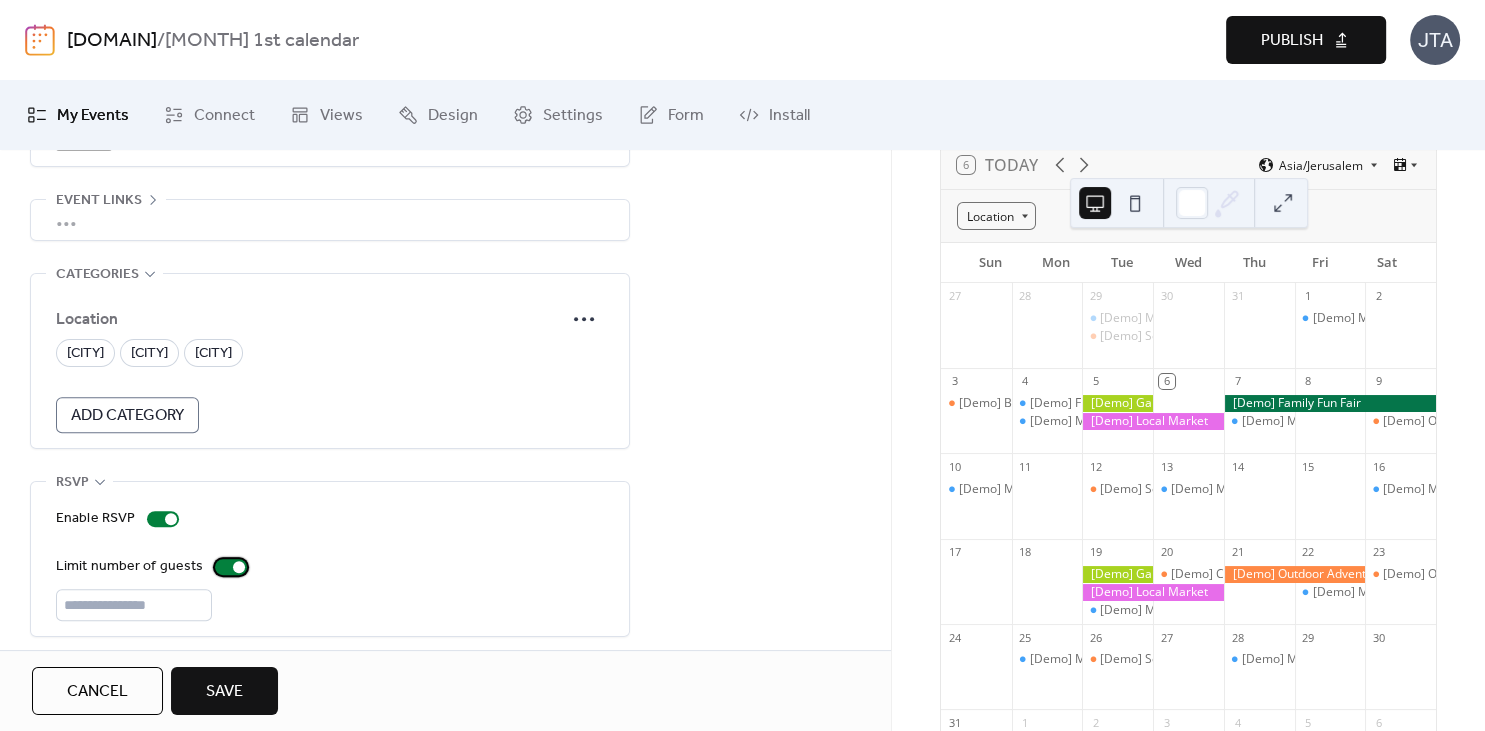 click at bounding box center (231, 567) 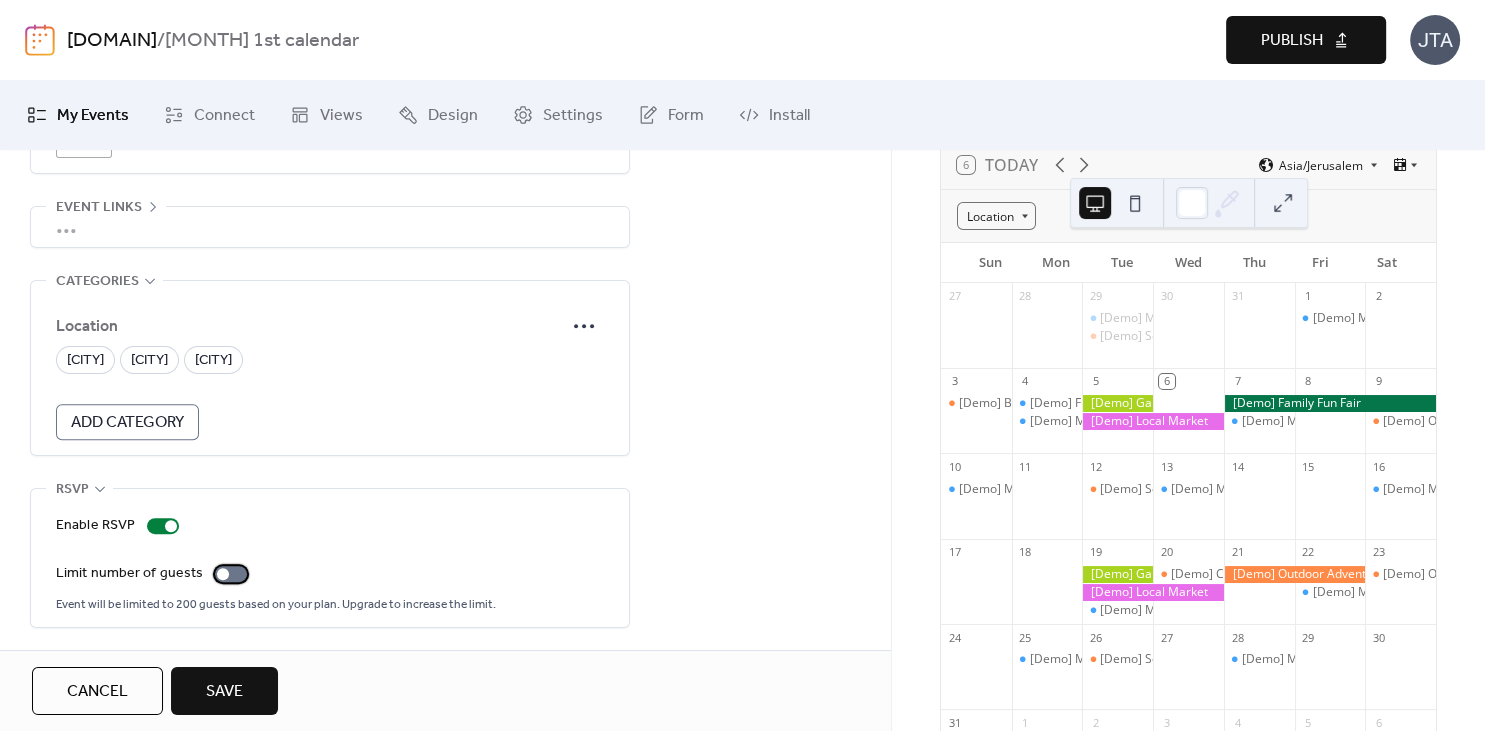 click at bounding box center (231, 574) 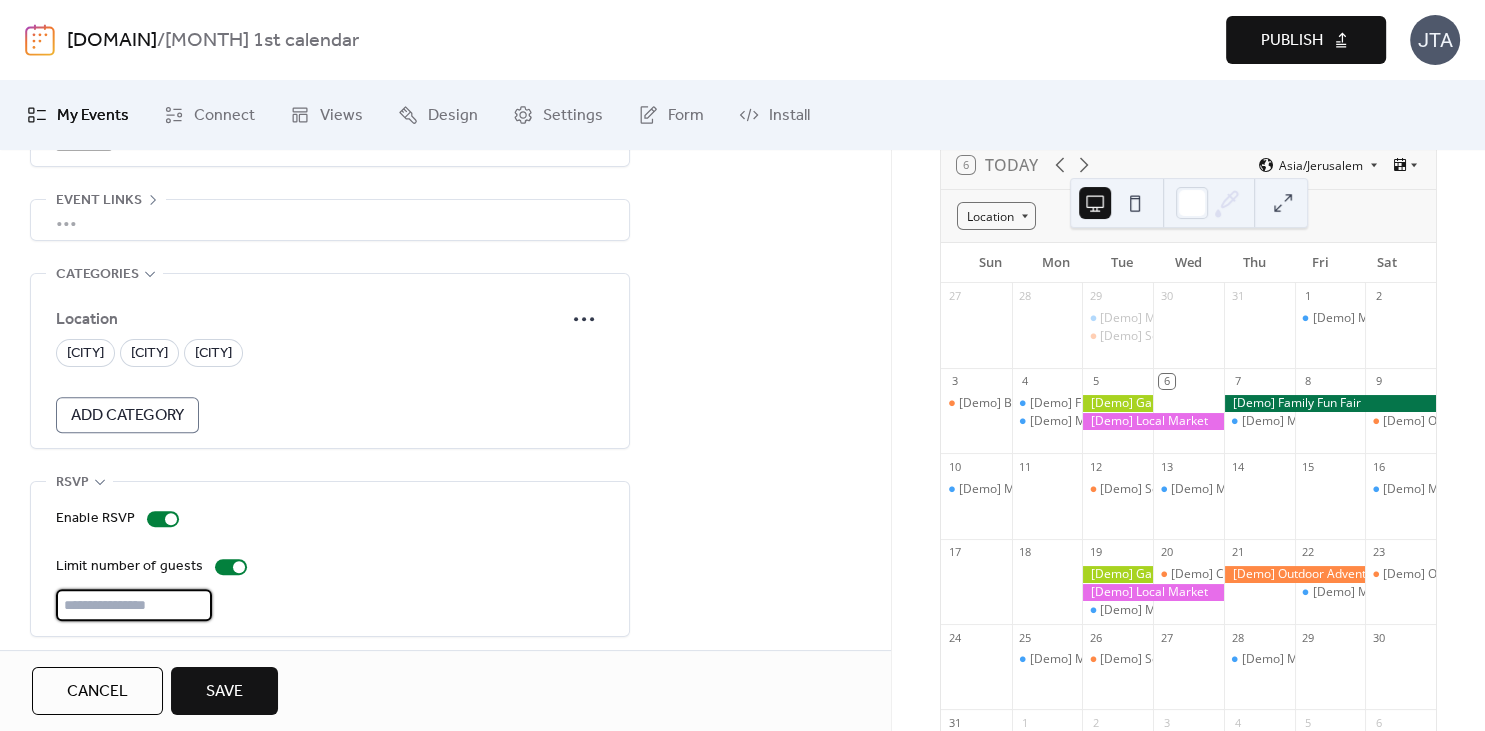 drag, startPoint x: 111, startPoint y: 613, endPoint x: 10, endPoint y: 615, distance: 101.0198 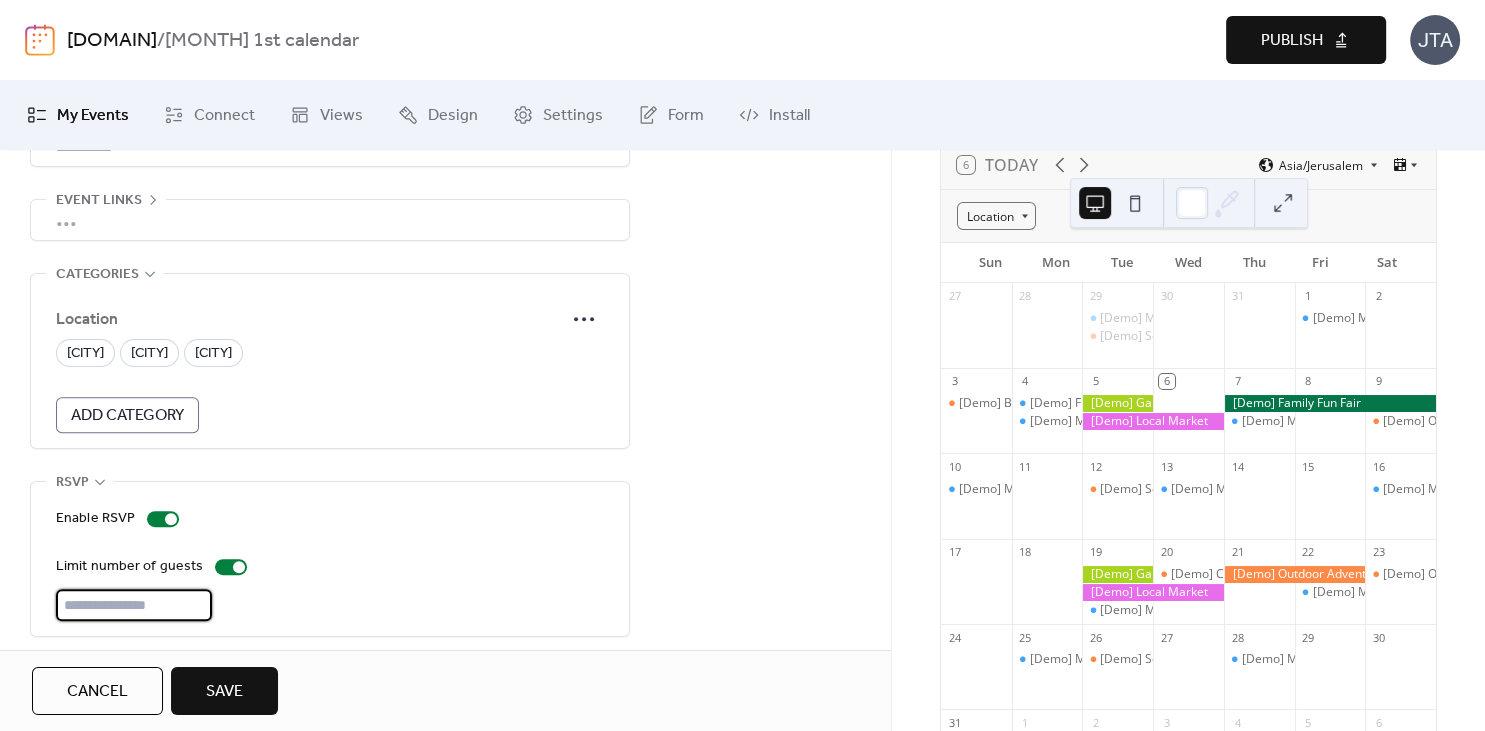 type on "*" 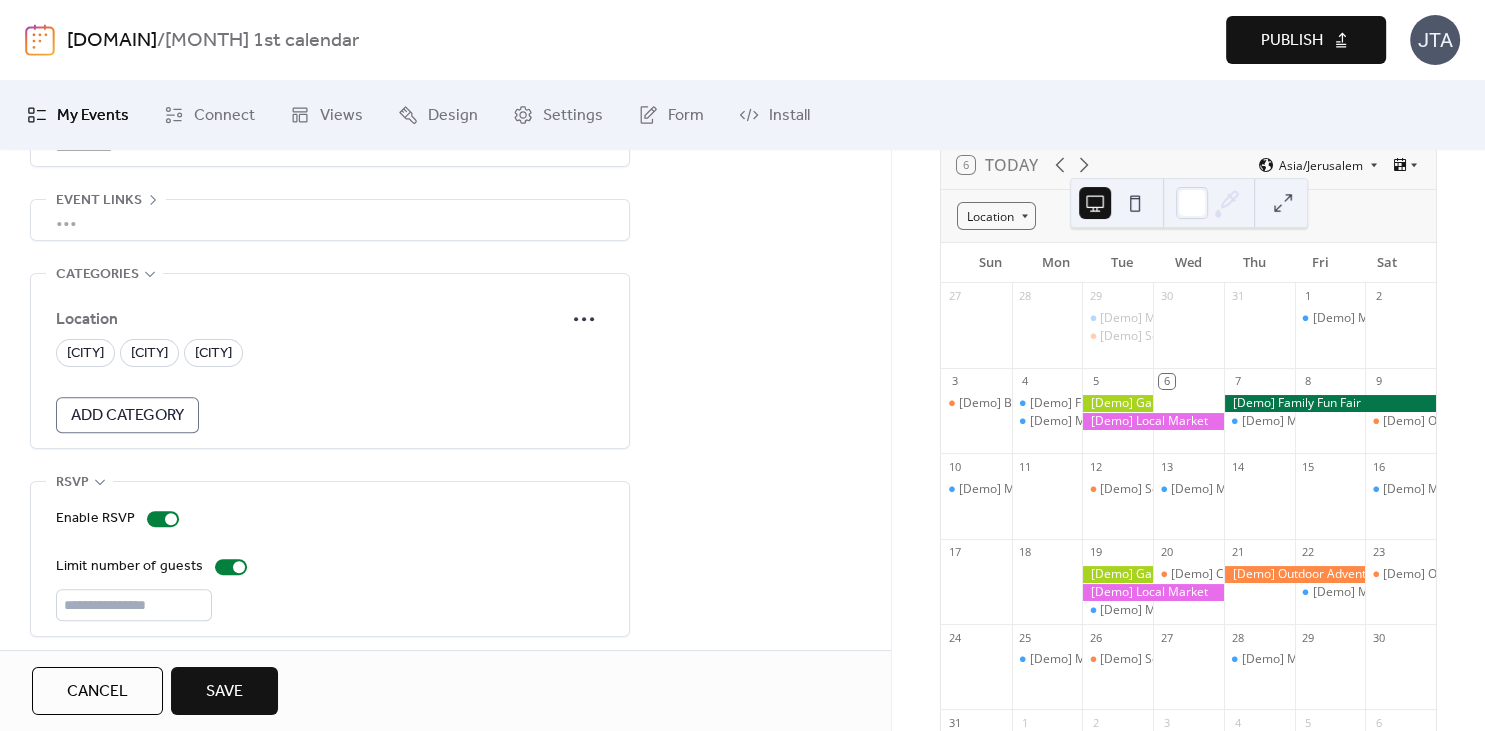 click on "Save" at bounding box center (224, 692) 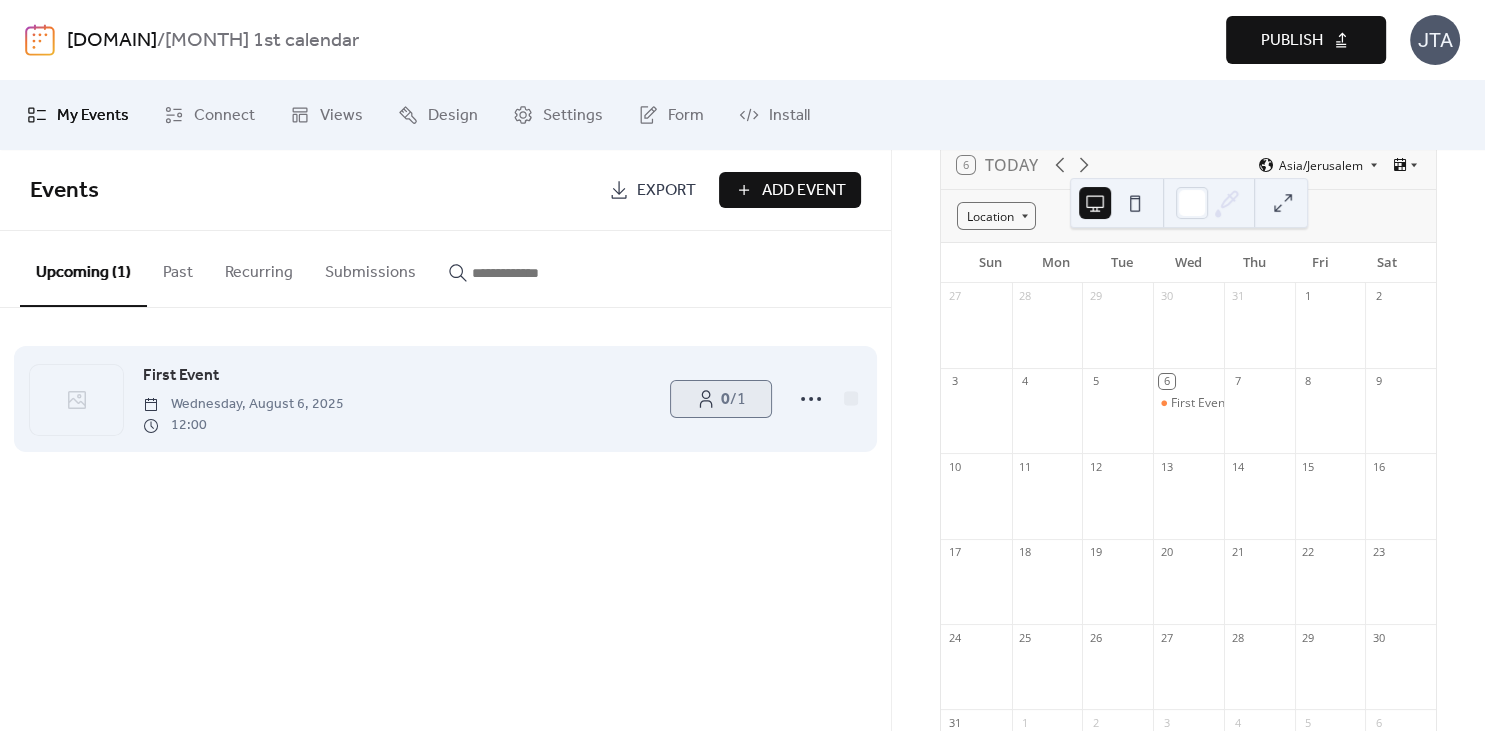 click on "0  /  1" at bounding box center (721, 399) 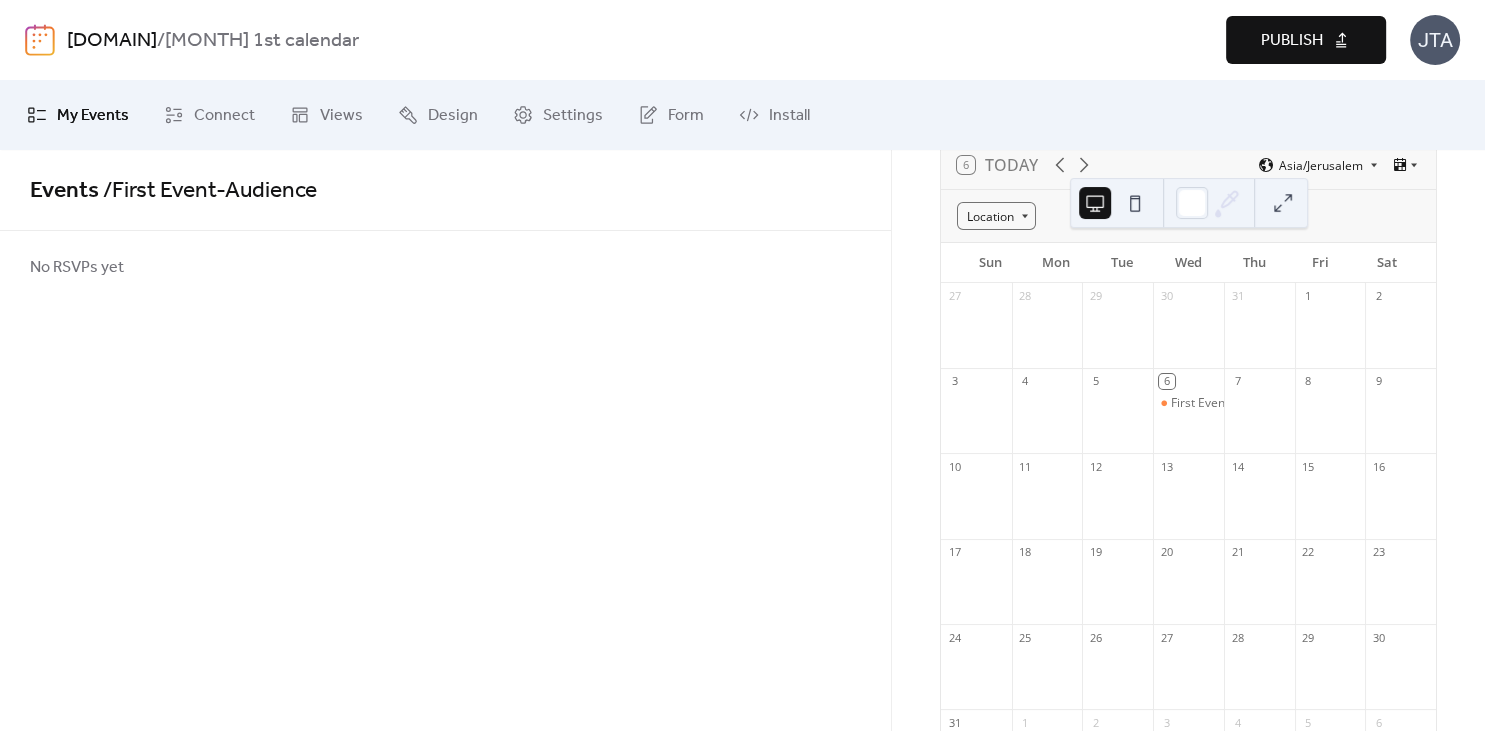 click on "My Events" at bounding box center (93, 116) 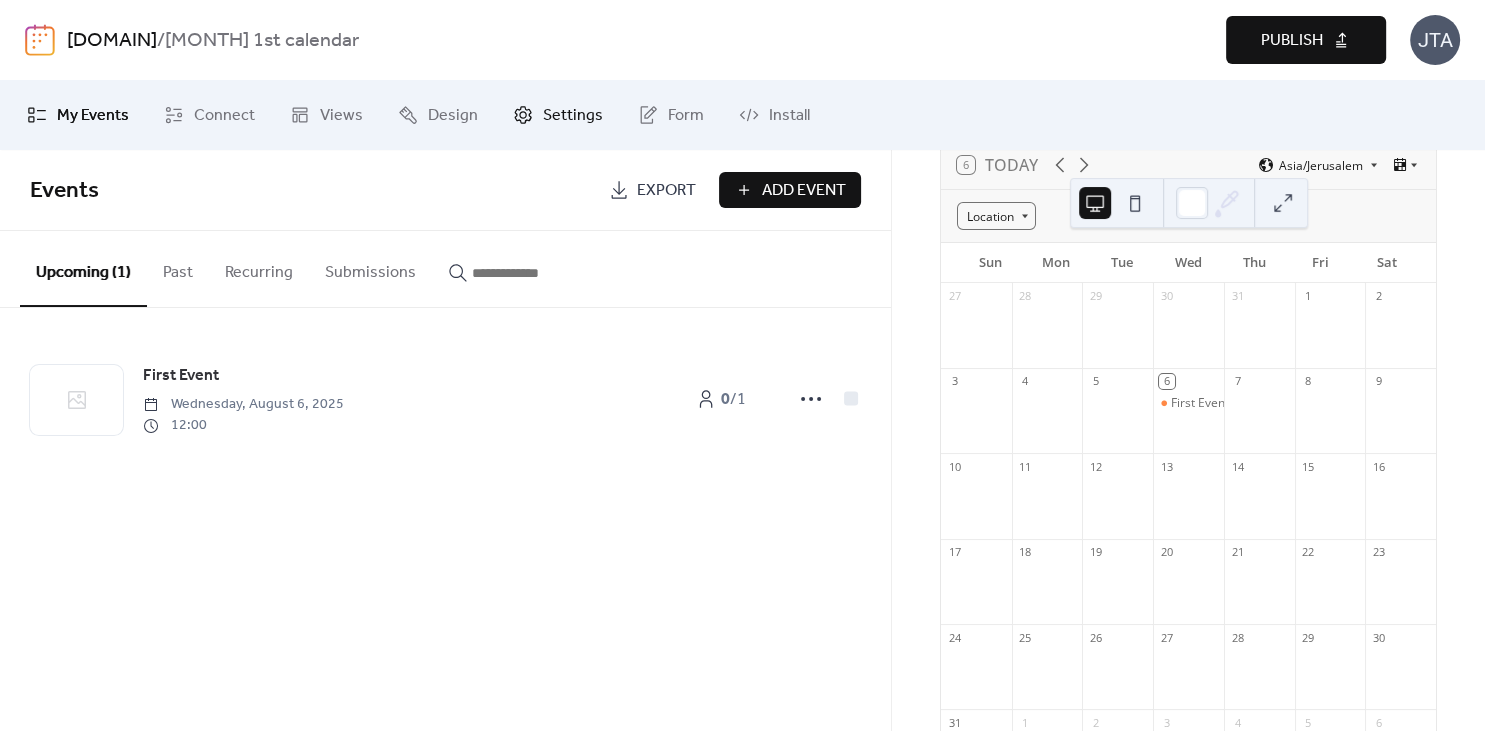 click on "Settings" at bounding box center [573, 116] 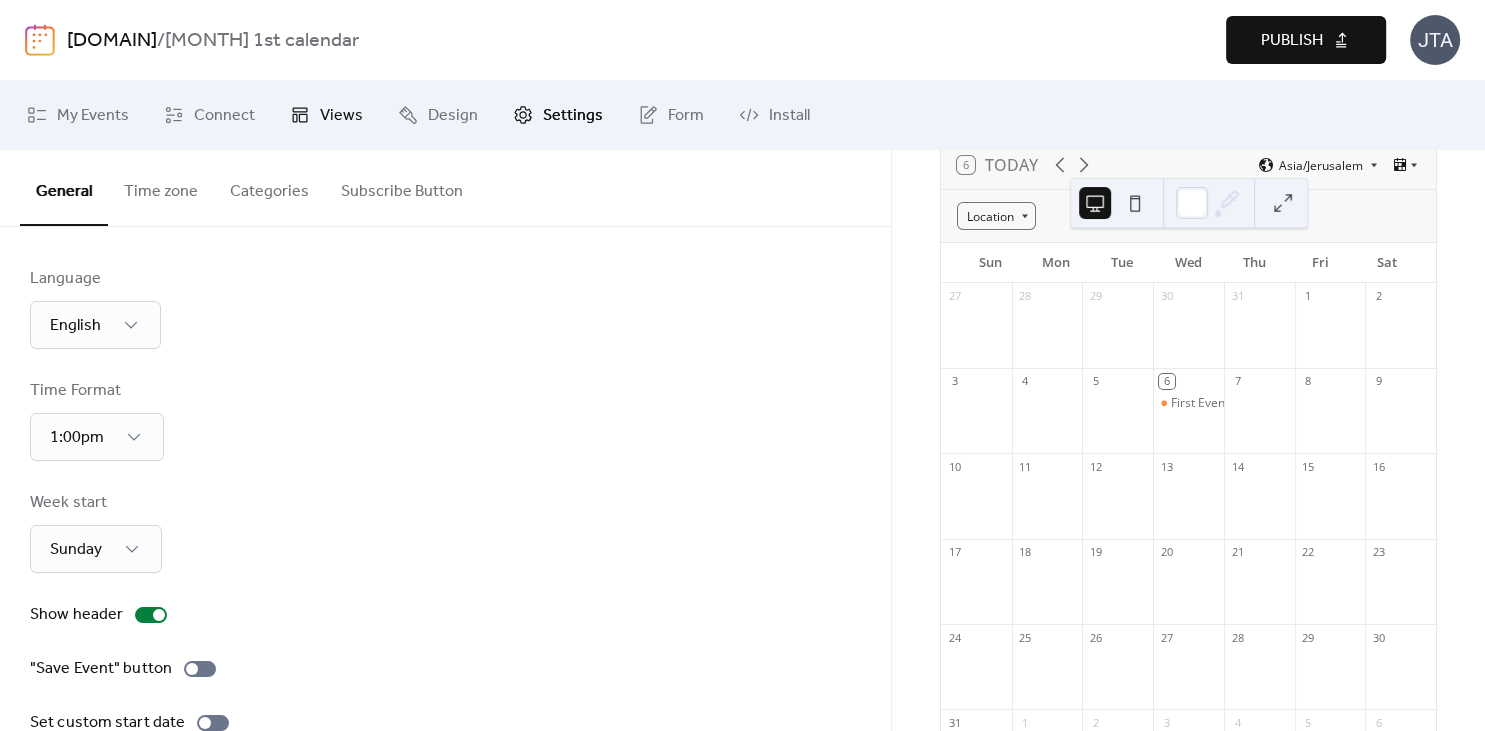 click on "Views" at bounding box center [341, 116] 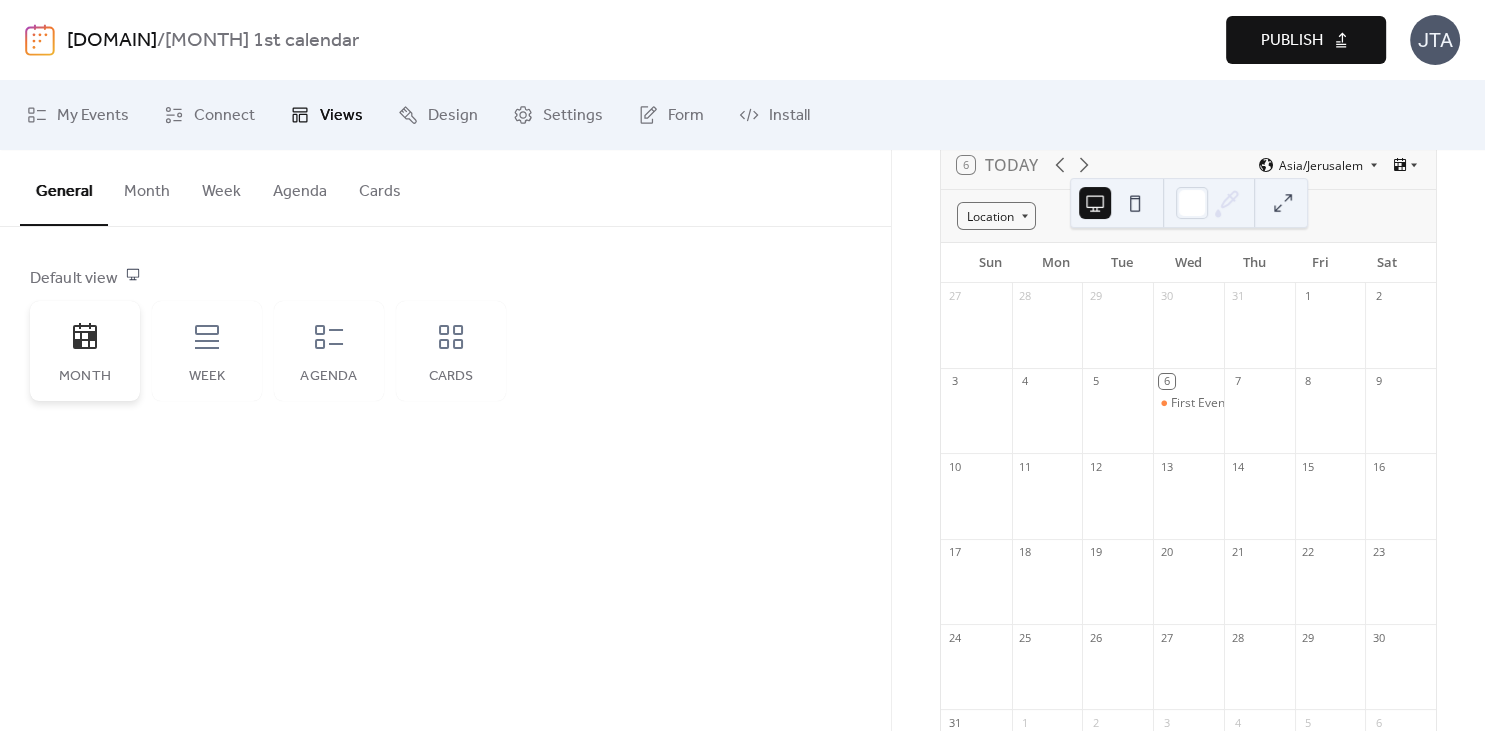 click on "Month" at bounding box center (85, 377) 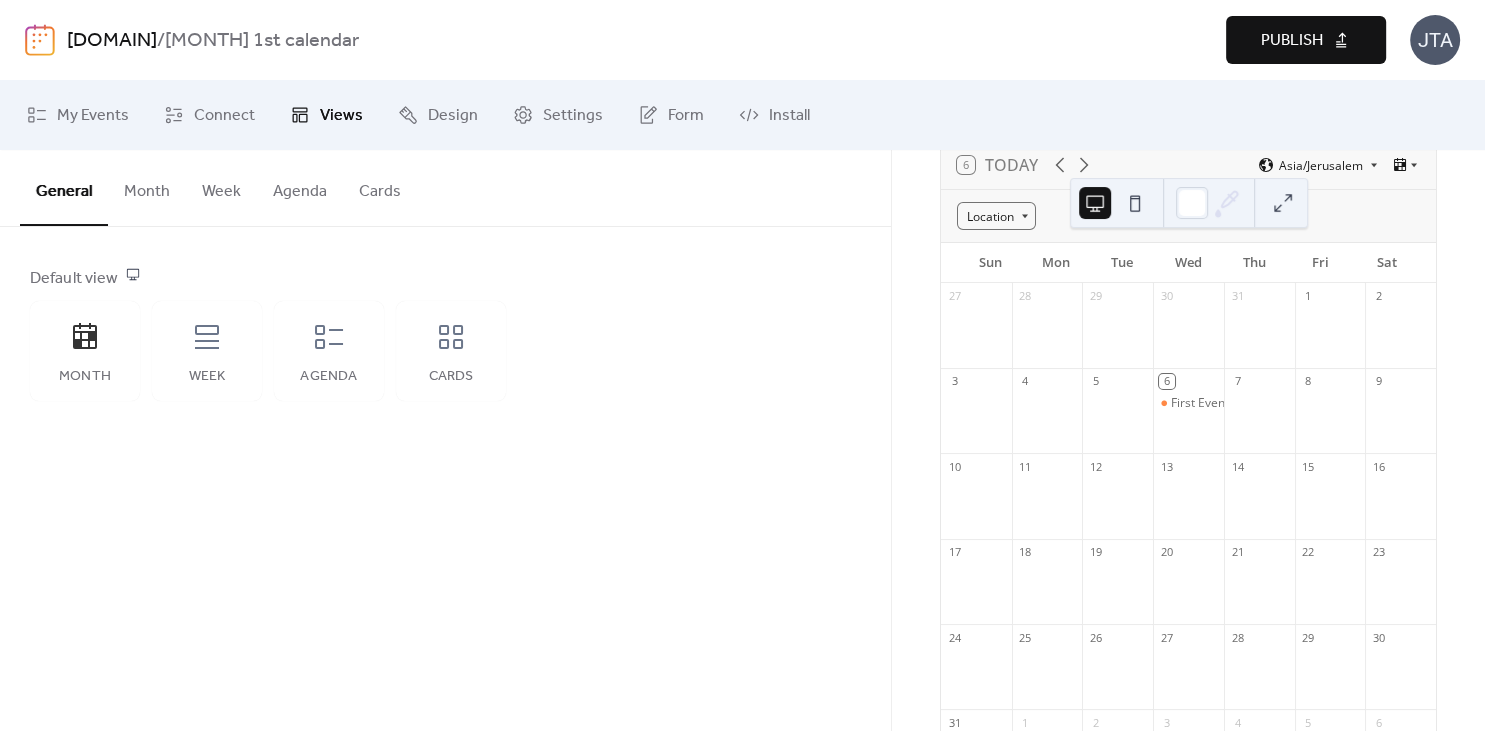 click on "Month" at bounding box center [147, 187] 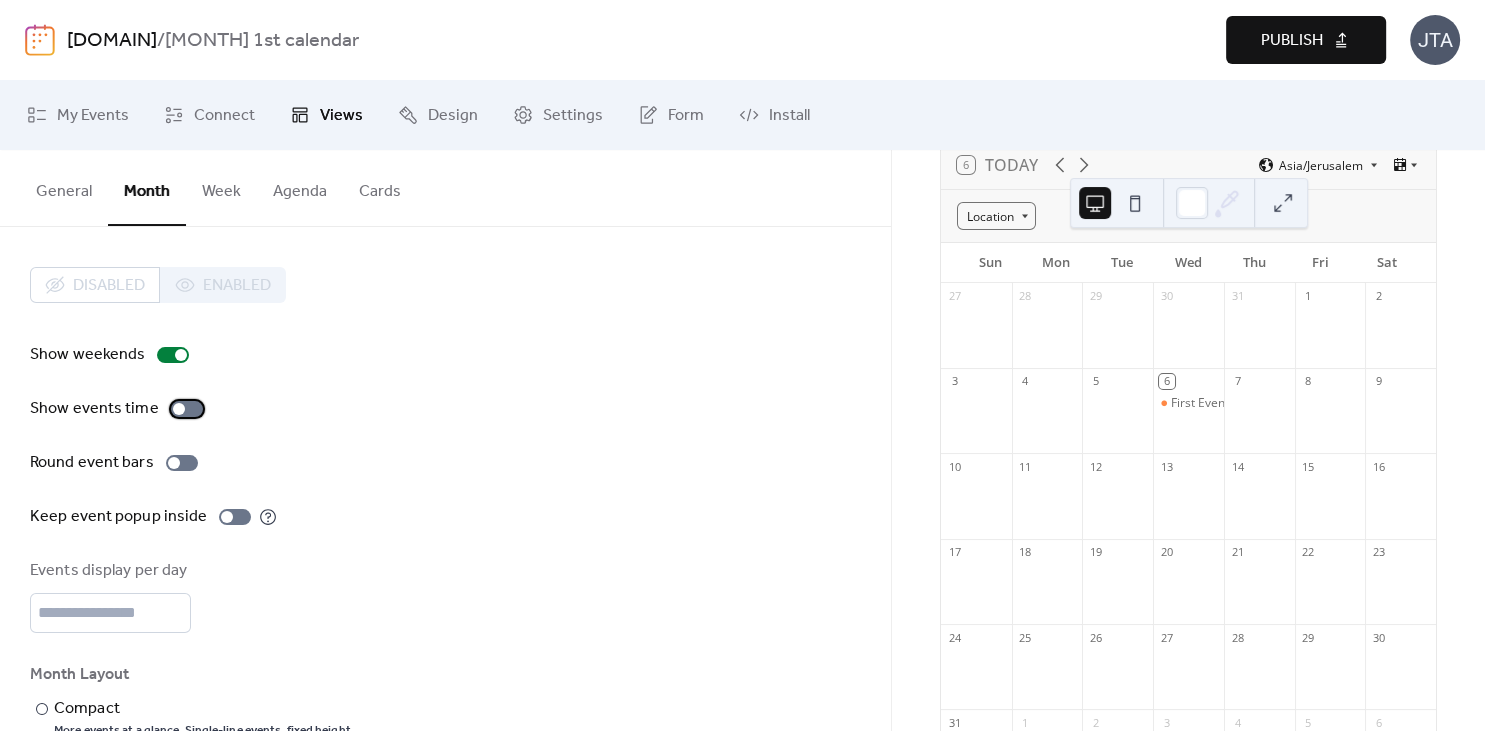 click at bounding box center (187, 409) 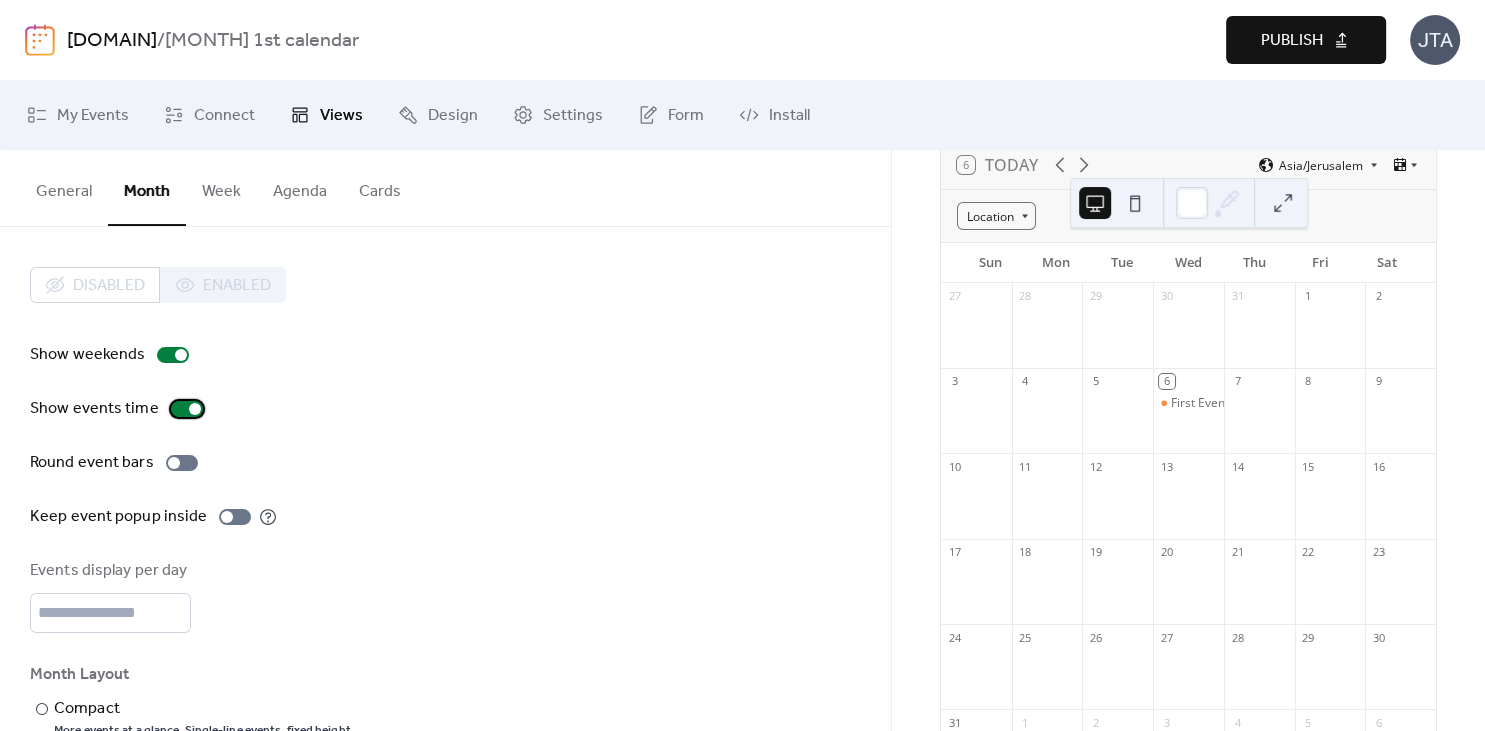 click at bounding box center [187, 409] 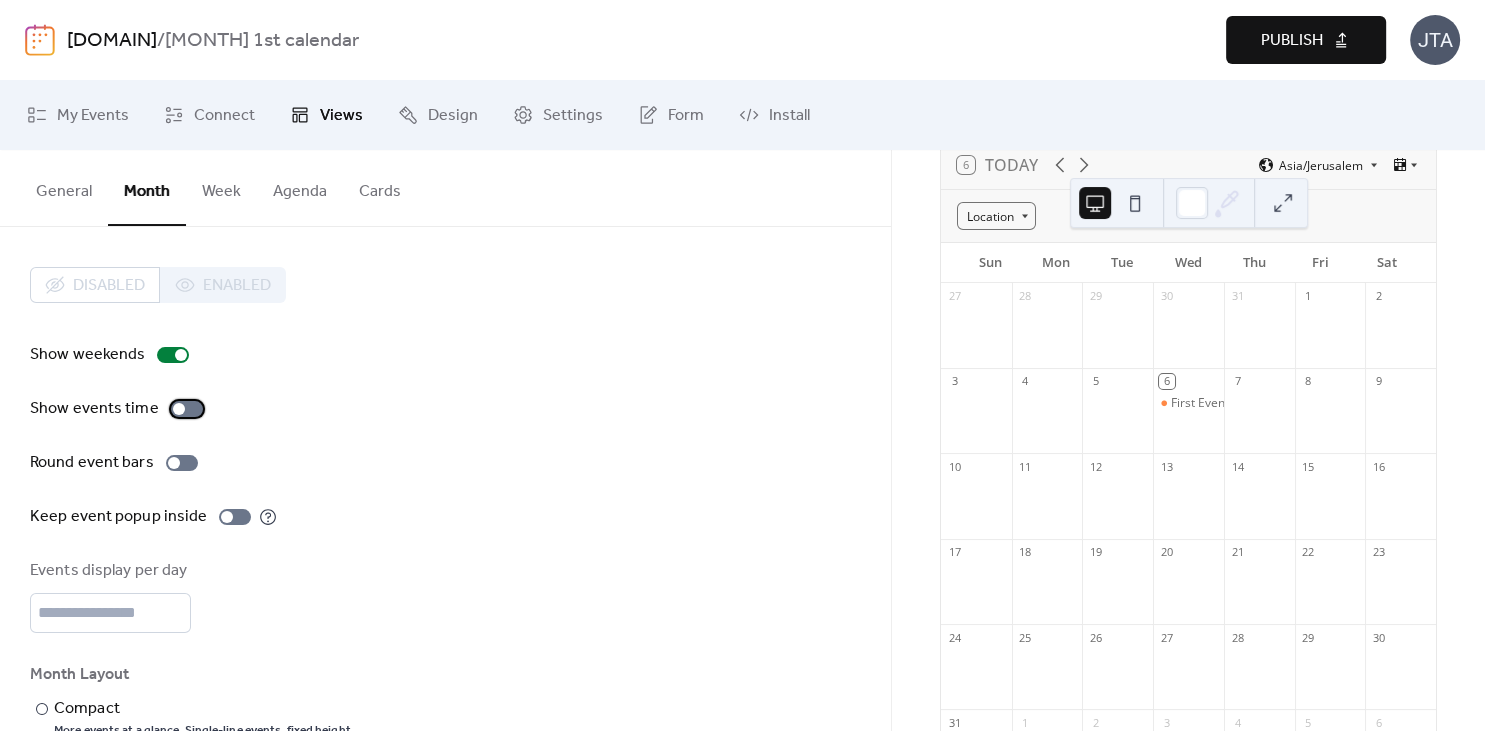 click at bounding box center (187, 409) 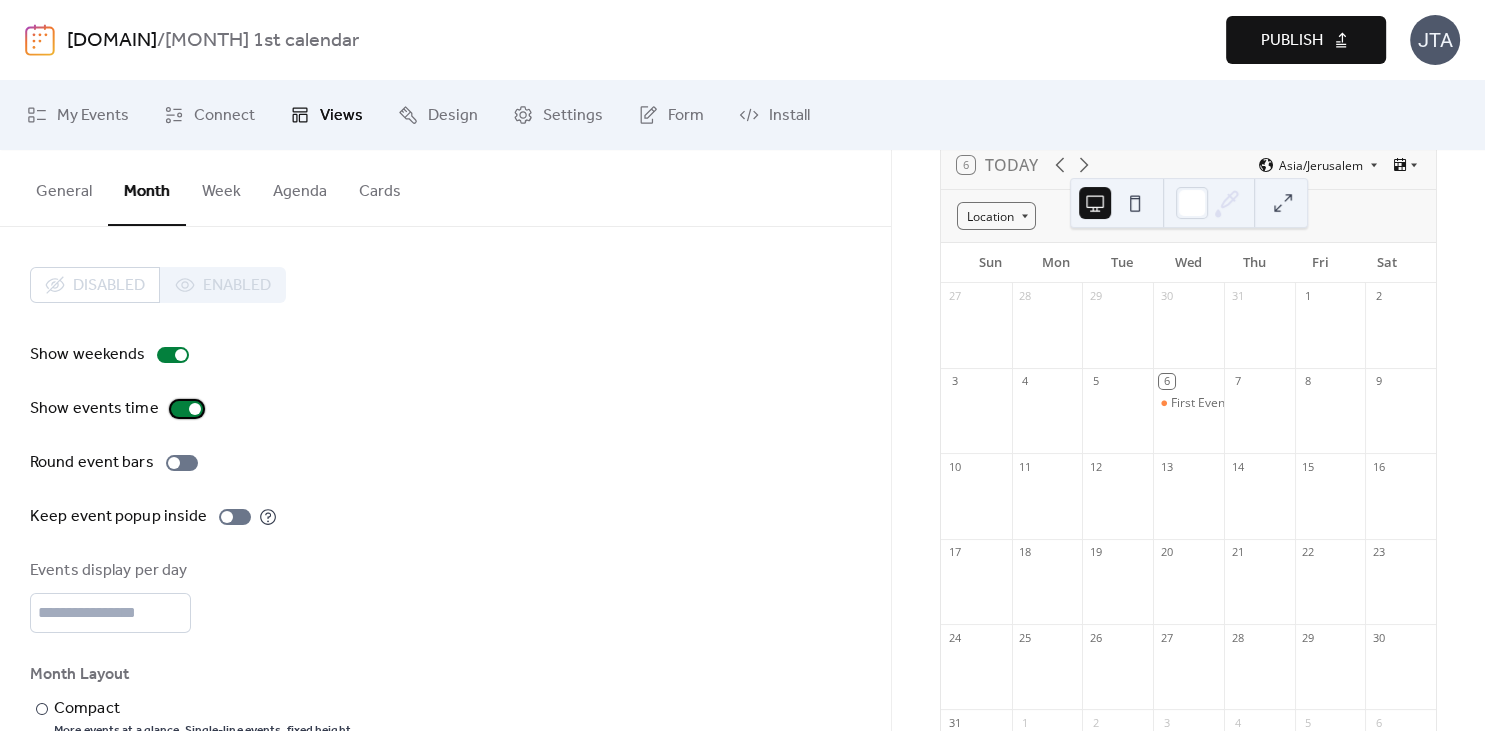 click at bounding box center (187, 409) 